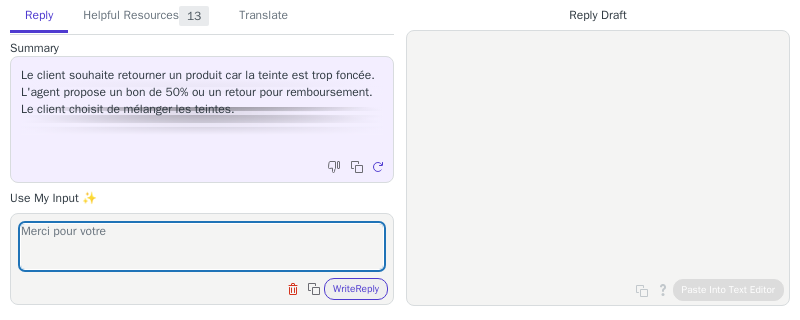 scroll, scrollTop: 0, scrollLeft: 0, axis: both 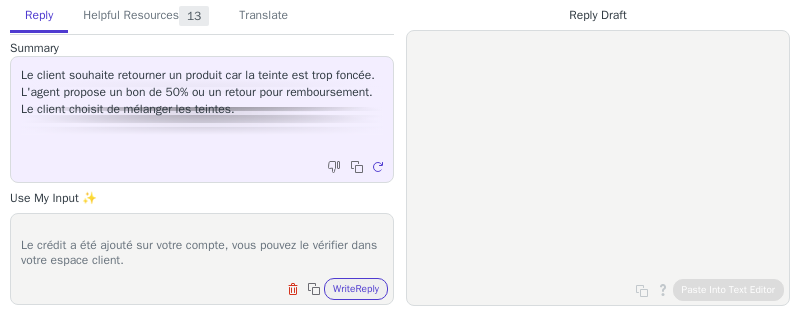 paste on "To use your credit:
* Make sure you’re ordering from the site that matches your country of residence.
* Add the item to your basket.
* Log in using the email address linked to your Typology account.
* Select your available credits at checkout." 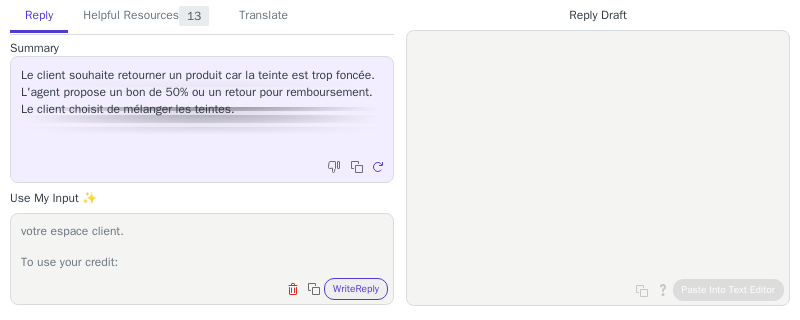 scroll, scrollTop: 139, scrollLeft: 0, axis: vertical 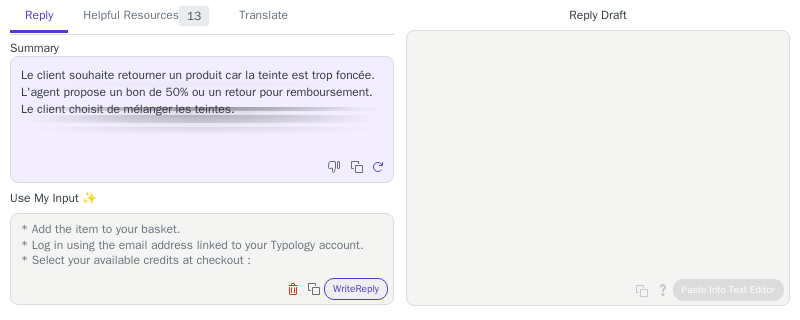 paste on "Attention, une case à cocher dans la section de paiement permet de les utiliser, et elle sera sélectionnée par défaut." 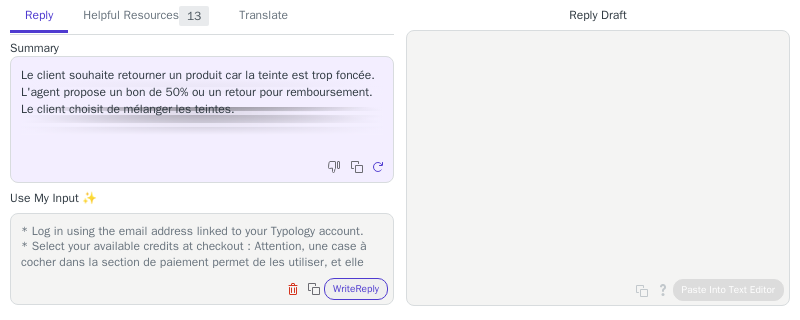 scroll, scrollTop: 170, scrollLeft: 0, axis: vertical 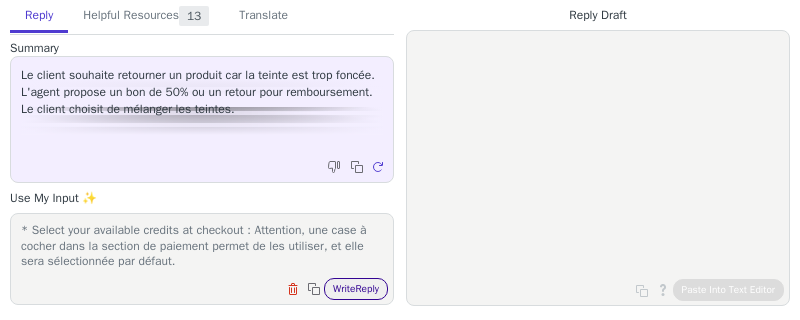 type on "Merci pour votre retour !
Le crédit a été ajouté sur votre compte, vous pouvez le vérifier dans votre espace client.
To use your credit:
* Make sure you’re ordering from the site that matches your country of residence.
* Add the item to your basket.
* Log in using the email address linked to your Typology account.
* Select your available credits at checkout : Attention, une case à cocher dans la section de paiement permet de les utiliser, et elle sera sélectionnée par défaut." 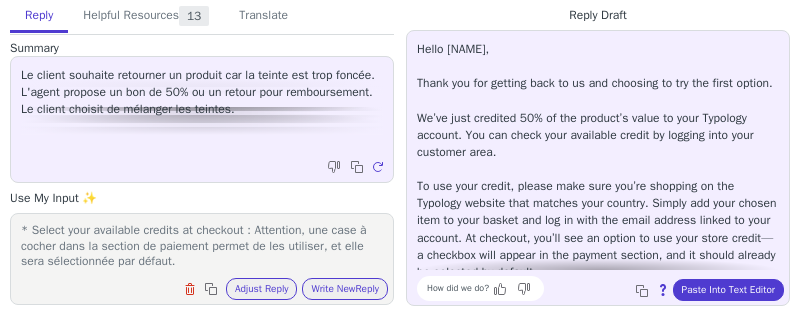 scroll, scrollTop: 79, scrollLeft: 0, axis: vertical 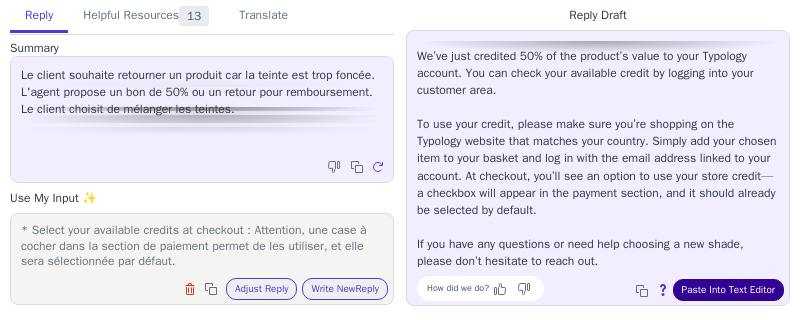 click on "Paste Into Text Editor" at bounding box center [728, 290] 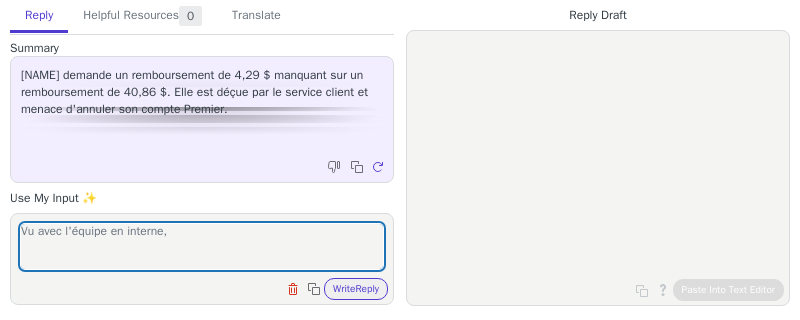 scroll, scrollTop: 0, scrollLeft: 0, axis: both 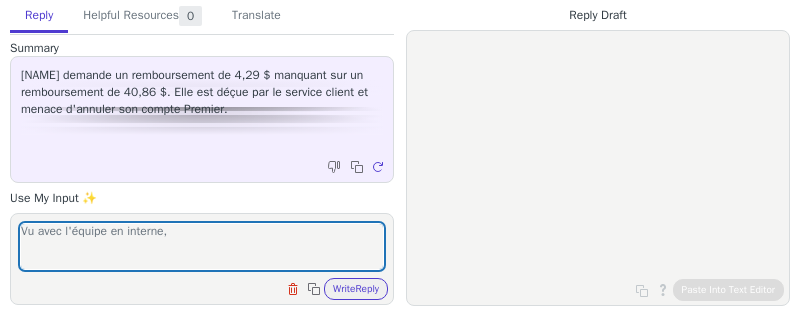 drag, startPoint x: 118, startPoint y: 232, endPoint x: 252, endPoint y: 232, distance: 134 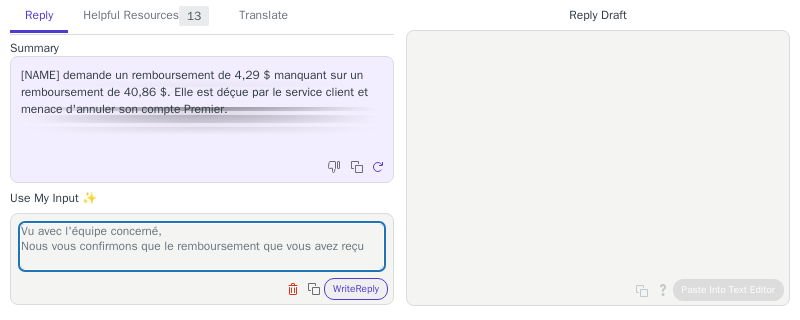 scroll, scrollTop: 0, scrollLeft: 0, axis: both 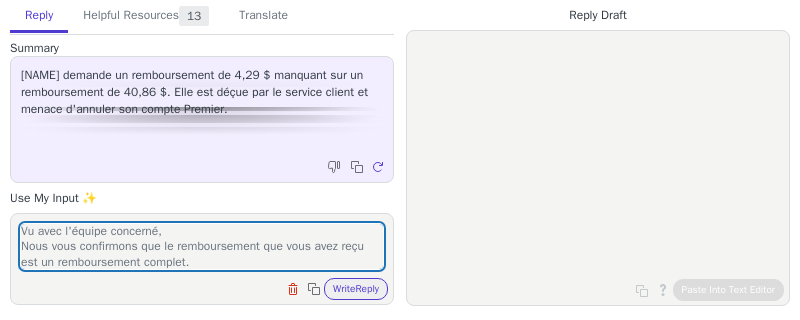 click on "Vu avec l'équipe concerné,
Nous vous confirmons que le remboursement que vous avez reçu est un remboursement complet." at bounding box center (202, 246) 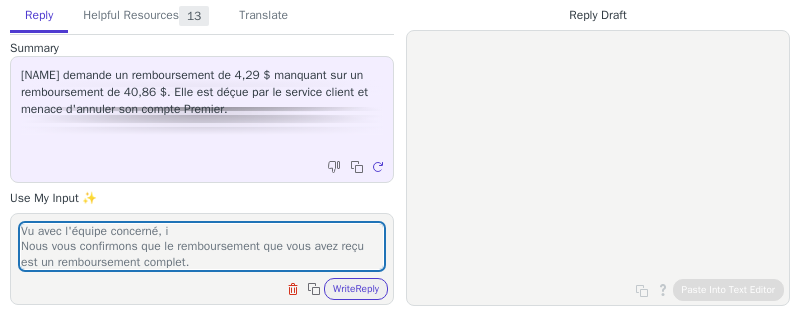 scroll, scrollTop: 0, scrollLeft: 0, axis: both 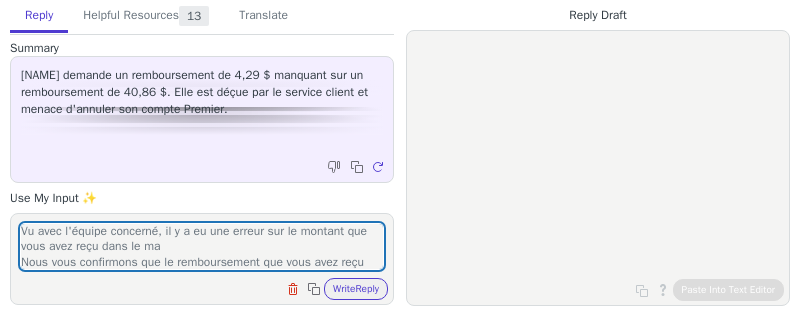 drag, startPoint x: 286, startPoint y: 232, endPoint x: 291, endPoint y: 241, distance: 10.29563 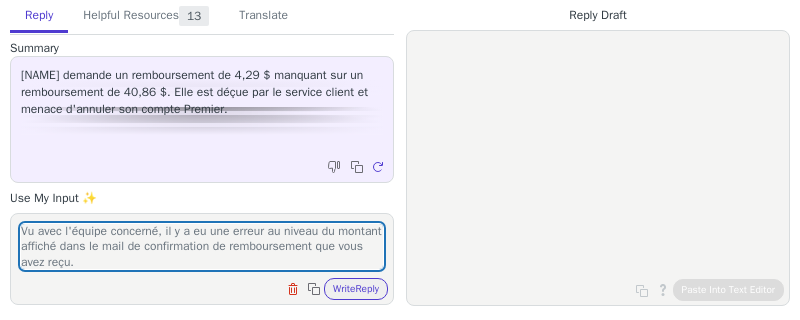 scroll, scrollTop: 32, scrollLeft: 0, axis: vertical 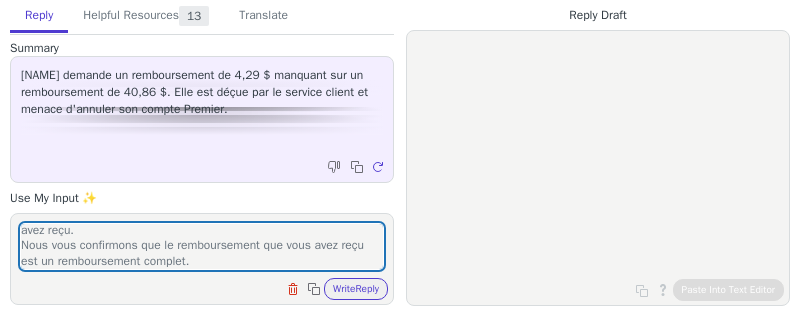 click on "Vu avec l'équipe concerné, il y a eu une erreur au niveau du montant affiché dans le mail de confirmation de remboursement que vous avez reçu.
Nous vous confirmons que le remboursement que vous avez reçu est un remboursement complet." at bounding box center [202, 246] 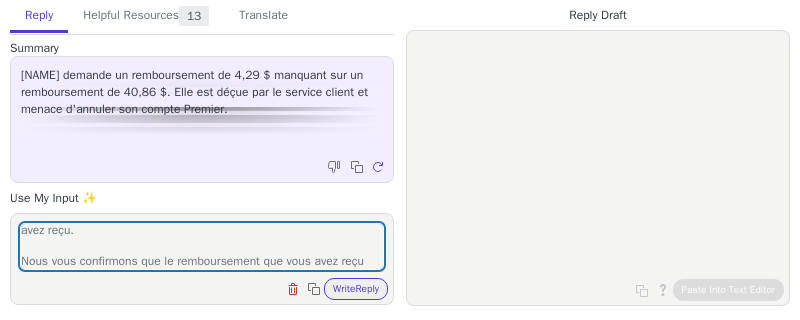 click on "Vu avec l'équipe concerné, il y a eu une erreur au niveau du montant affiché dans le mail de confirmation de remboursement que vous avez reçu.
Nous vous confirmons que le remboursement que vous avez reçu est un remboursement complet." at bounding box center [202, 246] 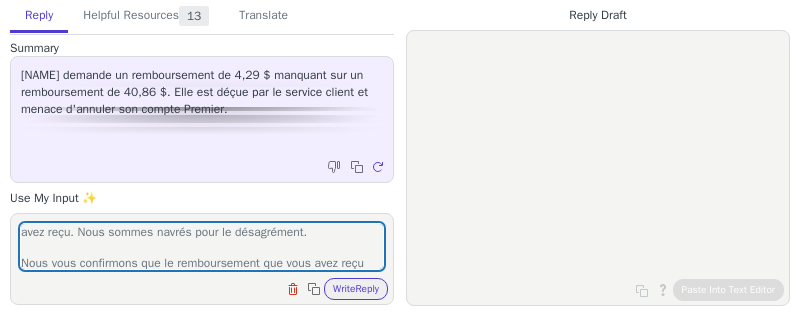 scroll, scrollTop: 47, scrollLeft: 0, axis: vertical 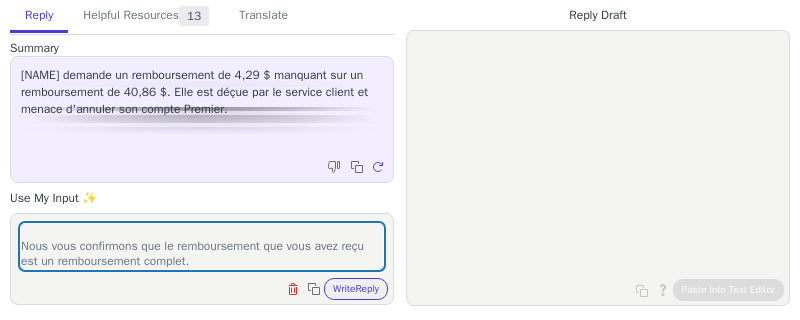 click on "Vu avec l'équipe concerné, il y a eu une erreur au niveau du montant affiché dans le mail de confirmation de remboursement que vous avez reçu. Nous sommes navrés pour le désagrément.
Nous vous confirmons que le remboursement que vous avez reçu est un remboursement complet." at bounding box center (202, 246) 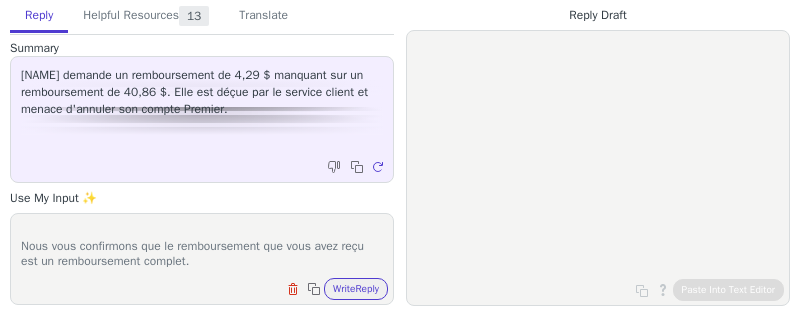 click on "Vu avec l'équipe concerné, il y a eu une erreur au niveau du montant affiché dans le mail de confirmation de remboursement que vous avez reçu. Nous sommes navrés pour le désagrément.
Nous vous confirmons que le remboursement que vous avez reçu est un remboursement complet." at bounding box center [202, 246] 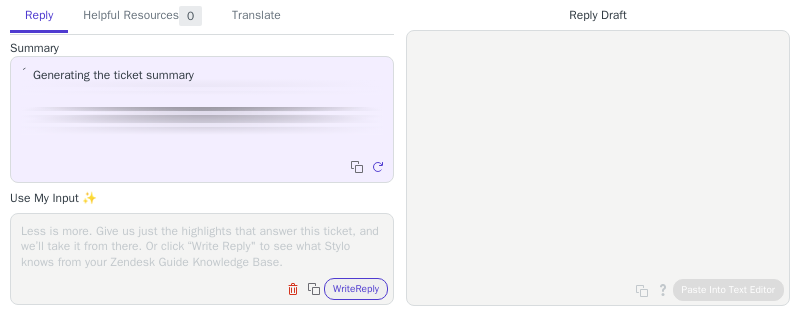 click at bounding box center [202, 246] 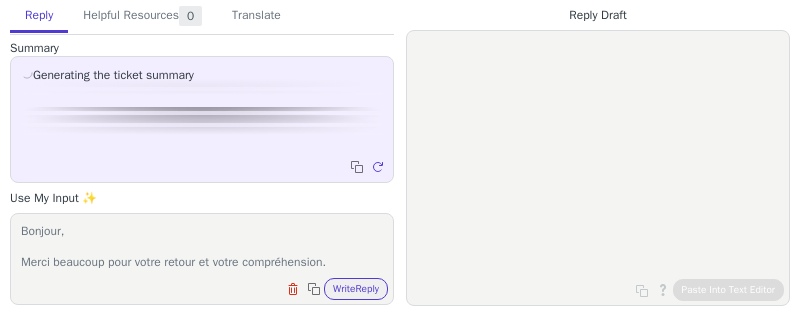 scroll, scrollTop: 0, scrollLeft: 0, axis: both 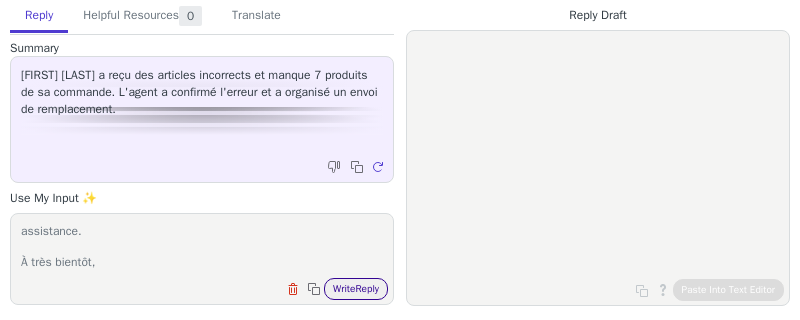 type on "Bonjour,
Merci beaucoup pour votre retour et votre compréhension.
Nous restons à votre disposition pour toute autre question ou assistance.
À très bientôt," 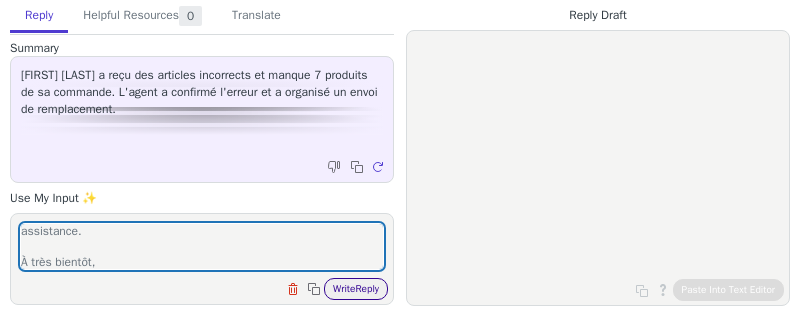 click on "Write  Reply" at bounding box center [356, 289] 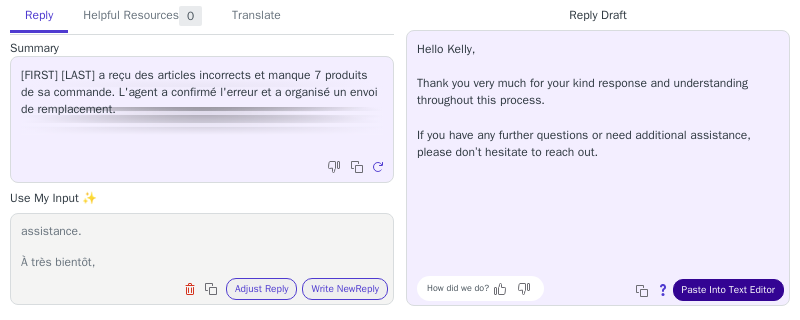 click on "Paste Into Text Editor" at bounding box center [728, 290] 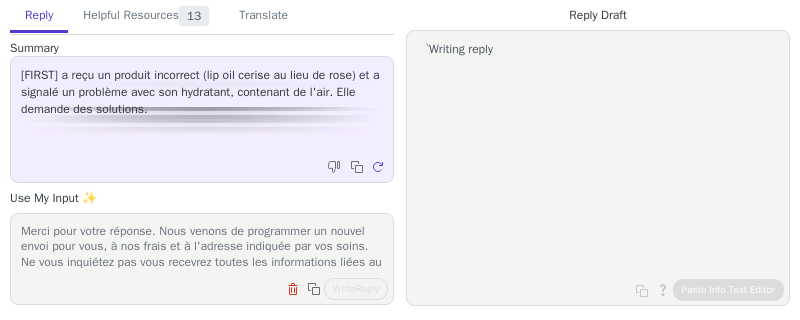 scroll, scrollTop: 0, scrollLeft: 0, axis: both 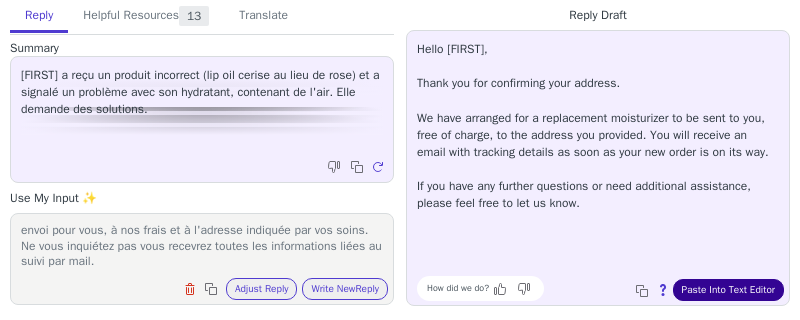 click on "Paste Into Text Editor" at bounding box center [728, 290] 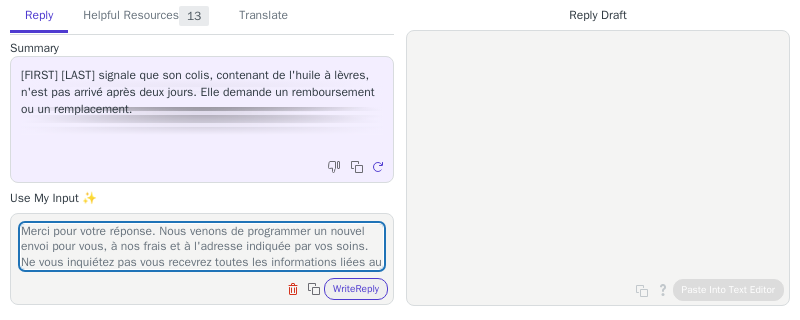 type on "Merci pour votre réponse. Nous venons de programmer un nouvel envoi pour vous, à nos frais et à l'adresse indiquée par vos soins. Ne vous inquiétez pas vous recevrez toutes les informations liées au suivi par mail." 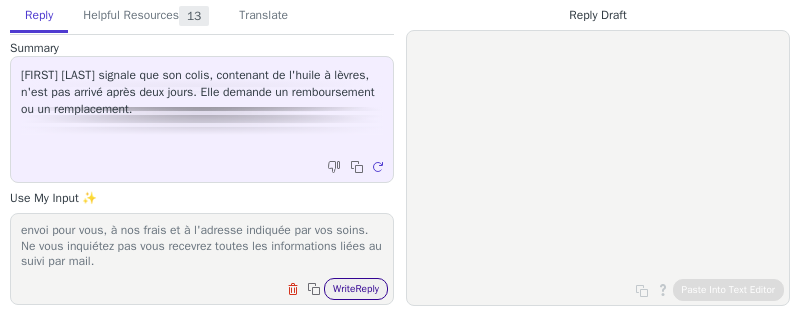 click on "Write  Reply" at bounding box center [356, 289] 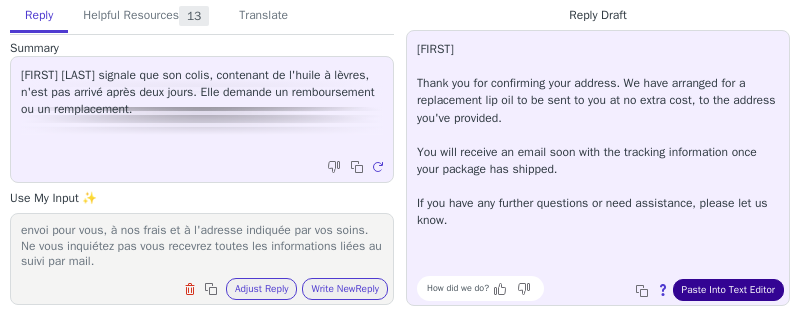 click on "Paste Into Text Editor" at bounding box center [728, 290] 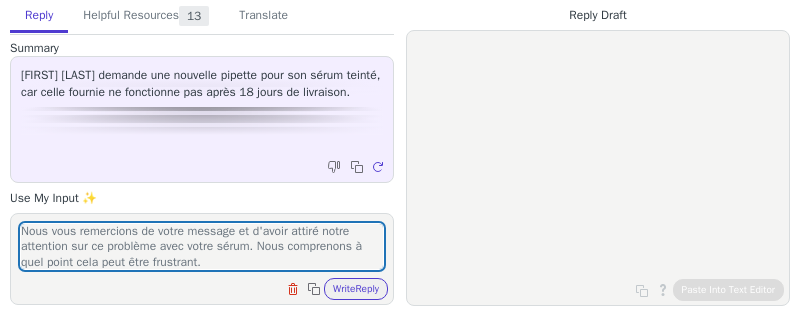 scroll, scrollTop: 0, scrollLeft: 0, axis: both 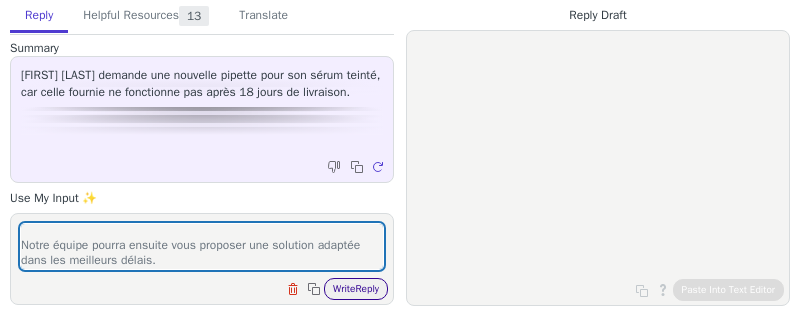 type on "Nous vous remercions de votre message et d'avoir attiré notre attention sur ce problème avec votre sérum. Nous comprenons à quel point cela peut être frustrant.
Le sérum que vous avez choisi possède une texture visqueuse et épaisse apparemment, ce qui entraîne un manque de fluidité dans l'utilisation de la pipette.
Pour commencer, nous vous suggérons d'essayer la méthode suivante : retirez la pipette, appuyez sur la poire en caoutchouc, réinsérez la pipette dans le flacon, puis relâchez la pression sur la poire.
Si cette méthode ne fonctionne toujours pas, nous vous demandons de bien vouloir nous communiquer le numéro de lot figurant au dos du flacon (voir l'exemple ci-joint). Cela nous permettra de transmettre l'information à notre laboratoire et à notre fournisseur en vue d'une enquête interne.
Notre équipe pourra ensuite vous proposer une solution adaptée dans les meilleurs délais." 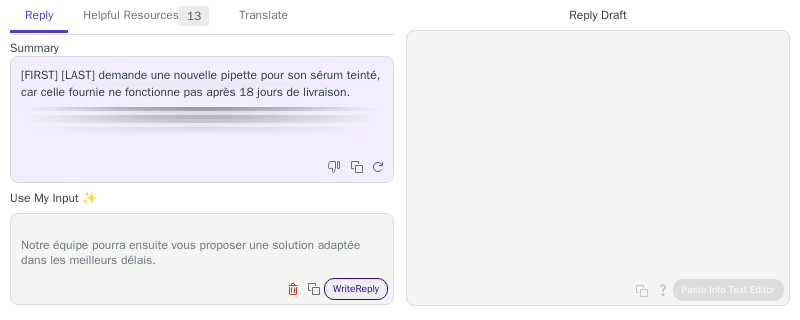 click on "Write  Reply" at bounding box center (356, 289) 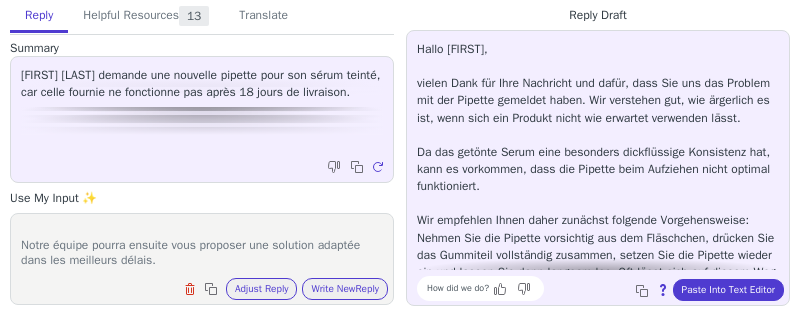 scroll, scrollTop: 251, scrollLeft: 0, axis: vertical 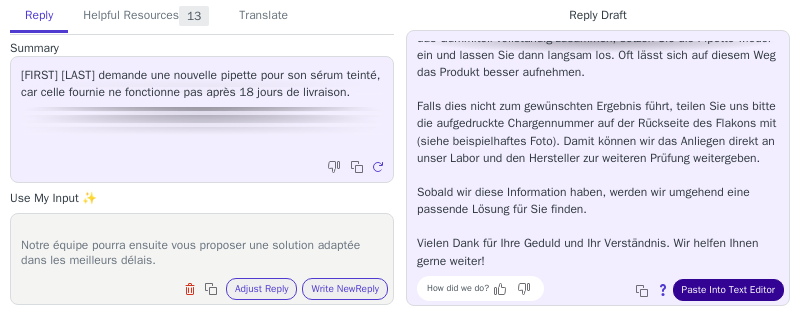 click on "Paste Into Text Editor" at bounding box center [728, 290] 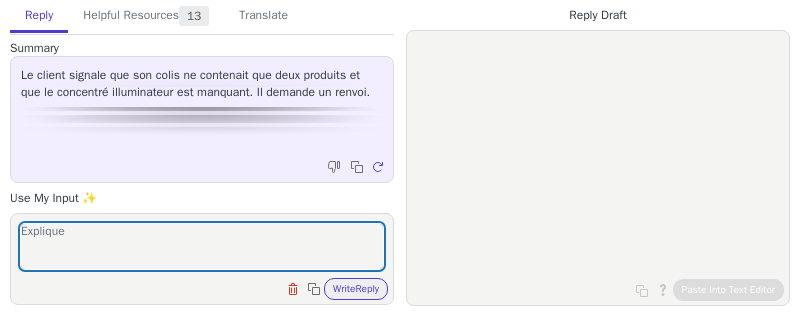 scroll, scrollTop: 0, scrollLeft: 0, axis: both 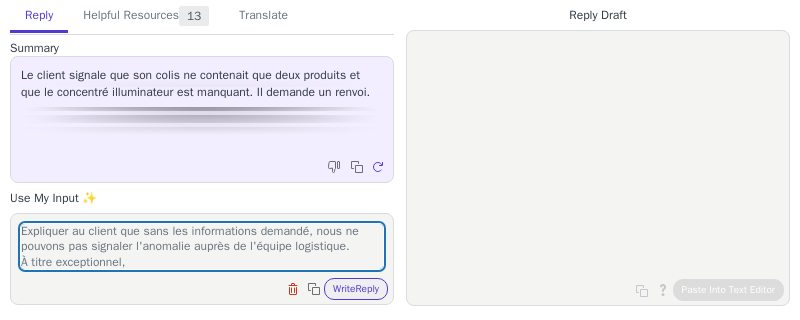 click on "Expliquer au client que sans les informations demandé, nous ne pouvons pas signaler l'anomalie auprès de l'équipe logistique.
À titre exceptionnel," at bounding box center (202, 246) 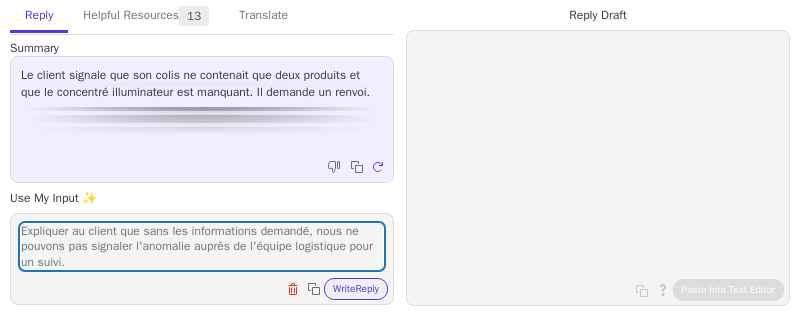 scroll, scrollTop: 16, scrollLeft: 0, axis: vertical 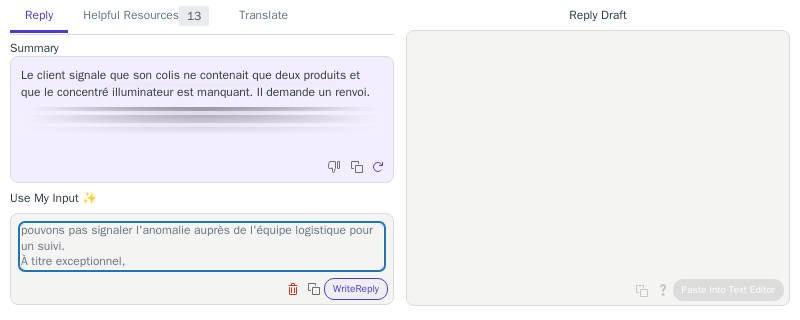 drag, startPoint x: 49, startPoint y: 244, endPoint x: 104, endPoint y: 244, distance: 55 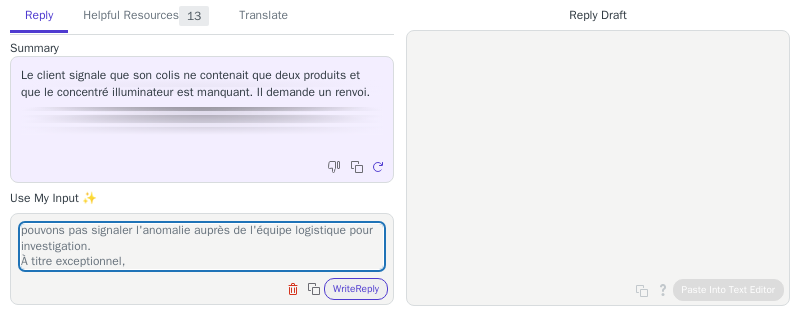 click on "Expliquer au client que sans les informations demandé, nous ne pouvons pas signaler l'anomalie auprès de l'équipe logistique pour investigation.
À titre exceptionnel," at bounding box center [202, 246] 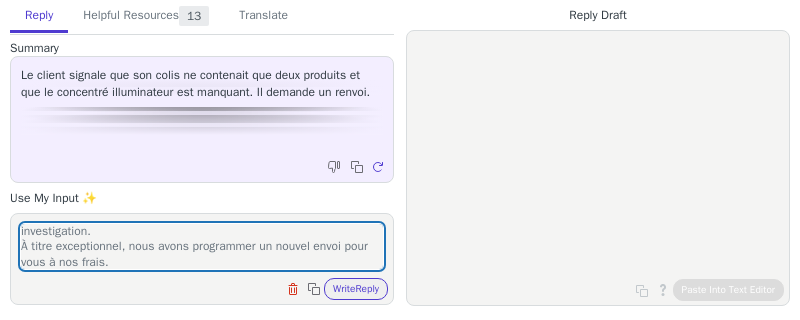 scroll, scrollTop: 46, scrollLeft: 0, axis: vertical 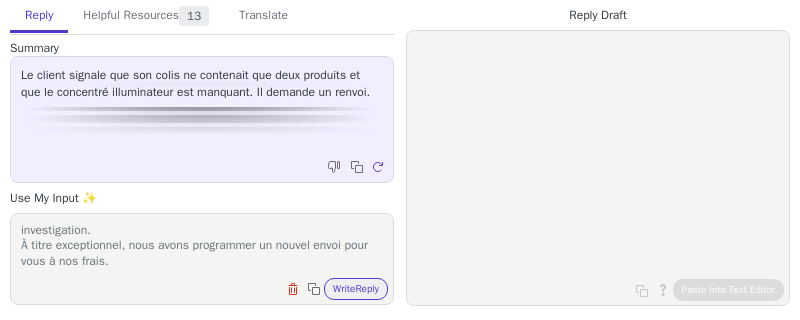 click on "Expliquer au client que sans les informations demandé, nous ne pouvons pas signaler l'anomalie auprès de l'équipe logistique pour investigation.
À titre exceptionnel, nous avons programmer un nouvel envoi pour vous à nos frais." at bounding box center [202, 246] 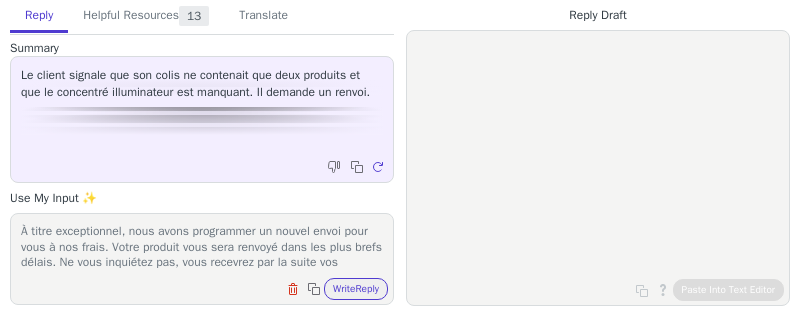 scroll, scrollTop: 62, scrollLeft: 0, axis: vertical 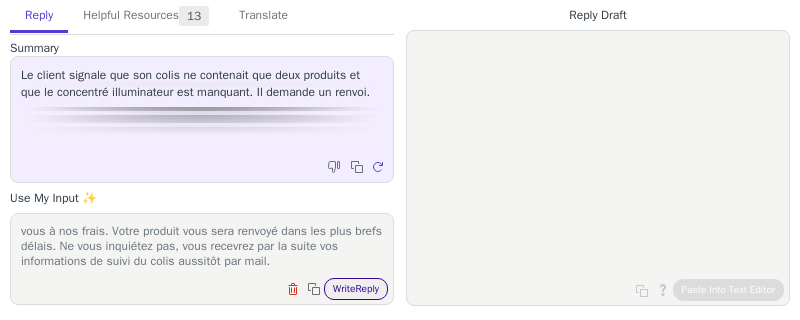 type on "Expliquer au client que sans les informations demandé, nous ne pouvons pas signaler l'anomalie auprès de l'équipe logistique pour investigation.
À titre exceptionnel, nous avons programmer un nouvel envoi pour vous à nos frais. Votre produit vous sera renvoyé dans les plus brefs délais. Ne vous inquiétez pas, vous recevrez par la suite vos informations de suivi du colis aussitôt par mail." 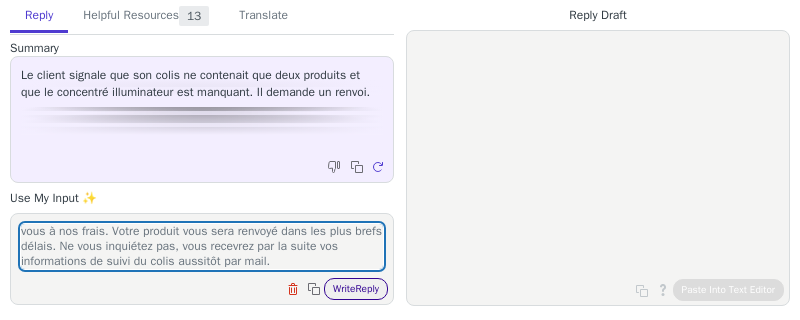 click on "Write  Reply" at bounding box center [356, 289] 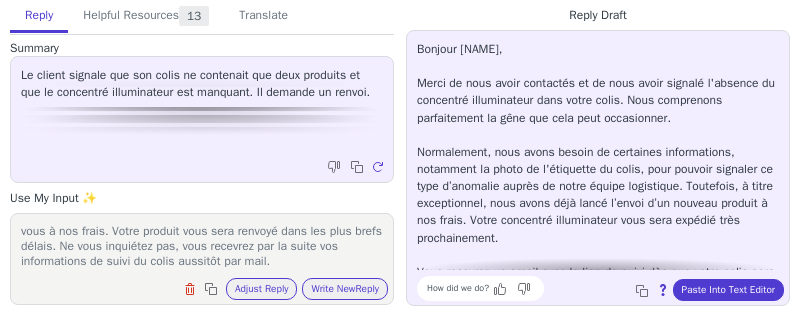 scroll, scrollTop: 79, scrollLeft: 0, axis: vertical 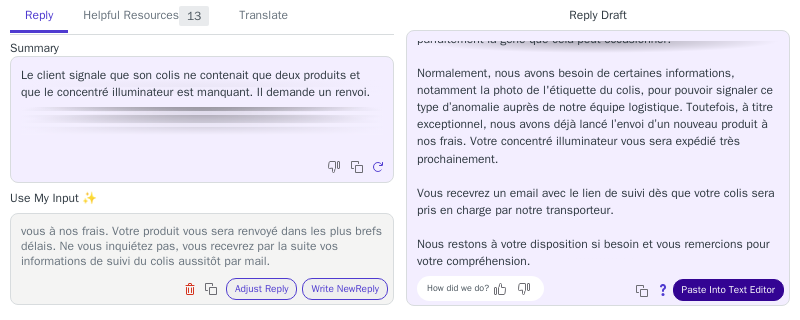 click on "Paste Into Text Editor" at bounding box center (728, 290) 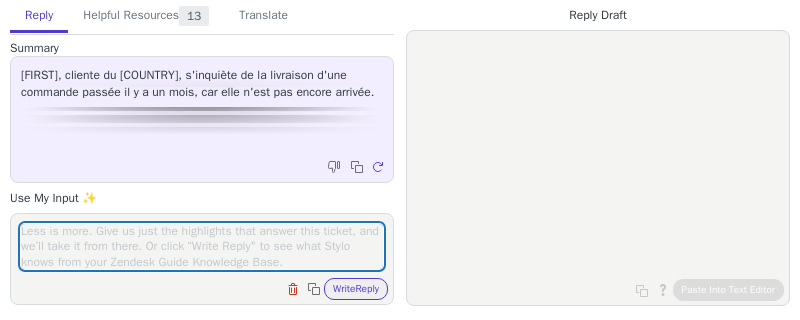 scroll, scrollTop: 0, scrollLeft: 0, axis: both 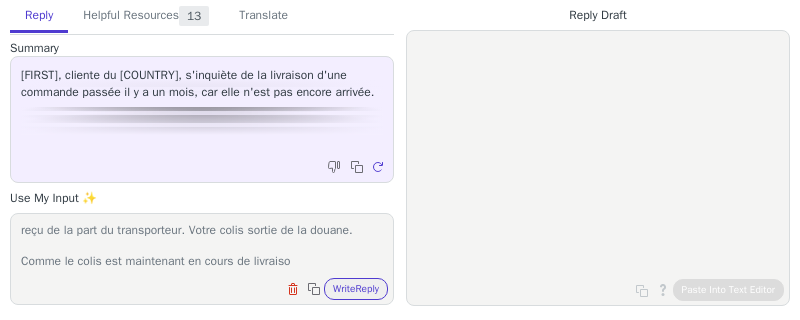 click on "Répondre au client que d'après les informations que nous avons reçu de la part du transporteur. Votre colis sortie de la douane.
Comme le colis est maintenant en cours de livraiso" at bounding box center [202, 246] 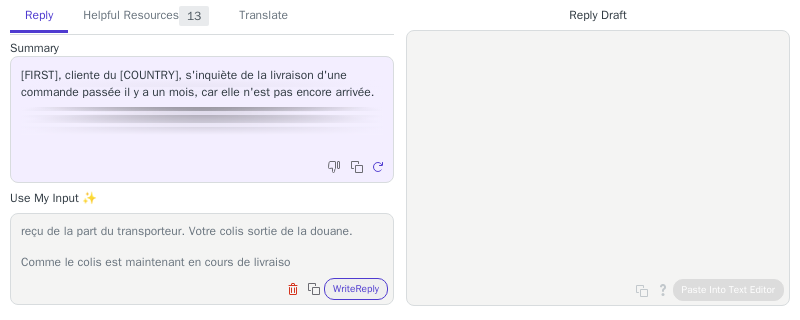 click on "Répondre au client que d'après les informations que nous avons reçu de la part du transporteur. Votre colis sortie de la douane.
Comme le colis est maintenant en cours de livraiso" at bounding box center [202, 246] 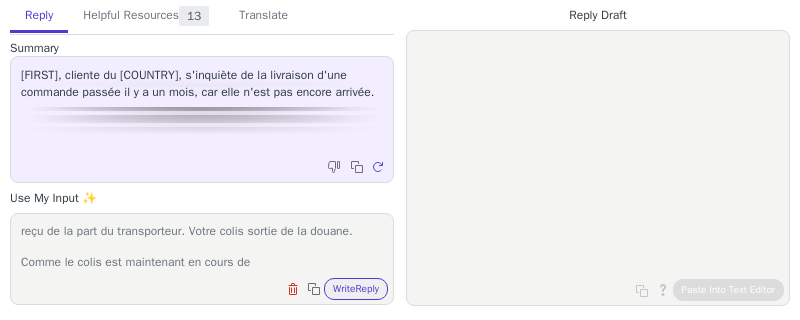 scroll, scrollTop: 16, scrollLeft: 0, axis: vertical 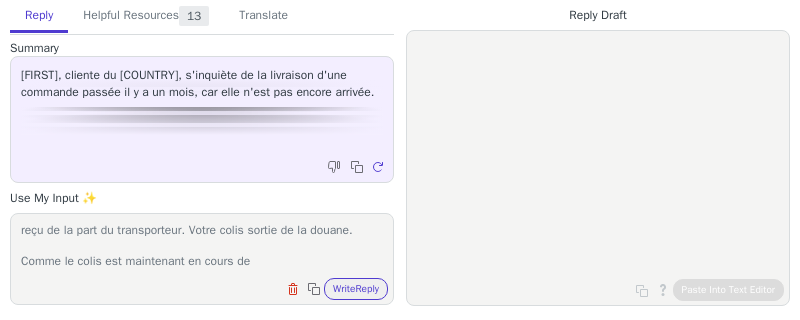 click on "Répondre au client que d'après les informations que nous avons reçu de la part du transporteur. Votre colis sortie de la douane.
Comme le colis est maintenant en cours de" at bounding box center (202, 246) 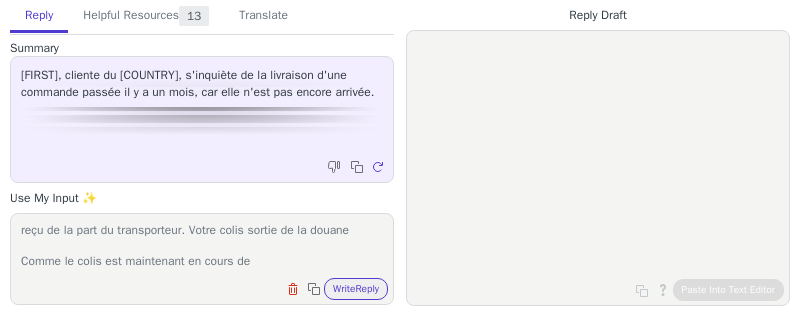 scroll, scrollTop: 15, scrollLeft: 0, axis: vertical 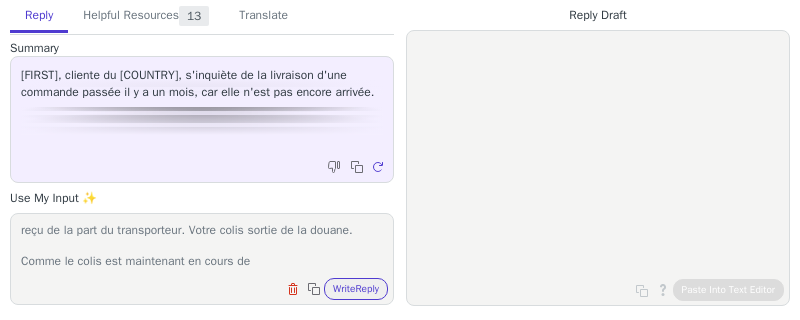 drag, startPoint x: 20, startPoint y: 262, endPoint x: 270, endPoint y: 262, distance: 250 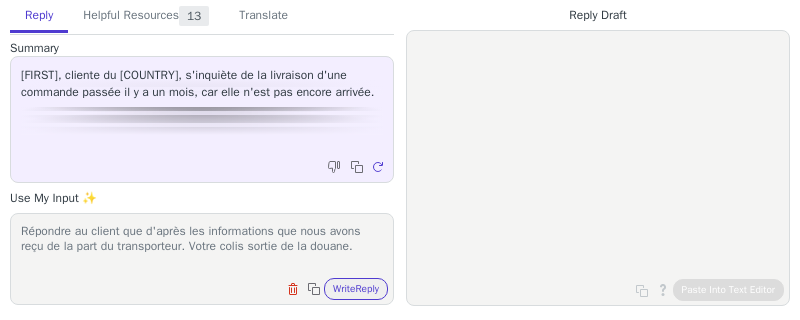 paste on "Une fois le colis passé la frontière, nous vous conseillons de vérifier sur le site de votre poste locale votre colis avec le numéro de suivi, il pourrait avoir plus de détails." 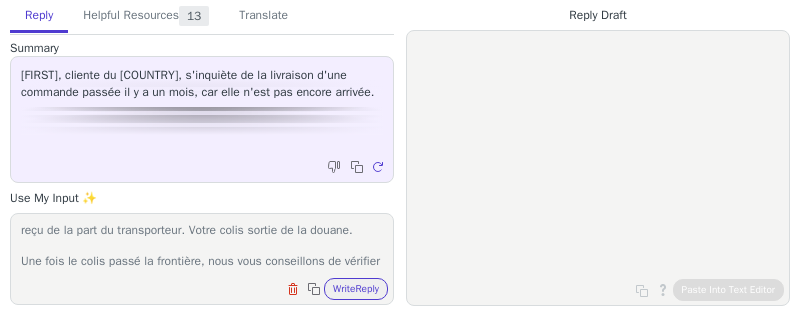 scroll, scrollTop: 46, scrollLeft: 0, axis: vertical 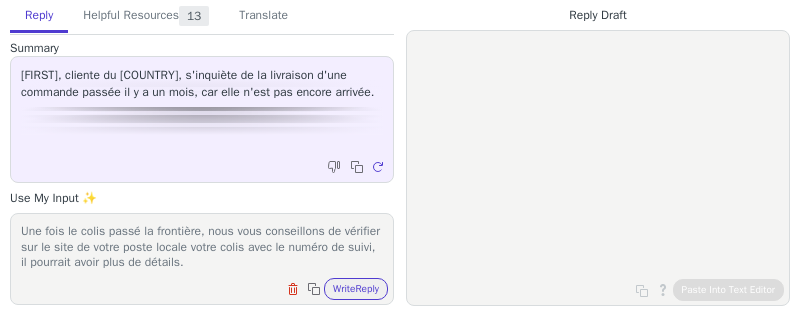 click on "Répondre au client que d'après les informations que nous avons reçu de la part du transporteur. Votre colis sortie de la douane.
Une fois le colis passé la frontière, nous vous conseillons de vérifier sur le site de votre poste locale votre colis avec le numéro de suivi, il pourrait avoir plus de détails." at bounding box center [202, 246] 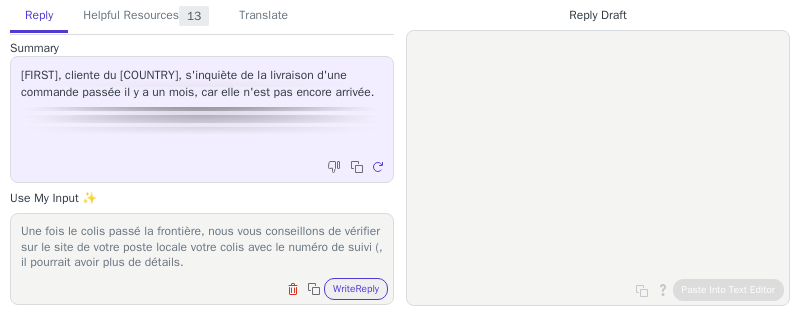 paste on "LD214993094FR" 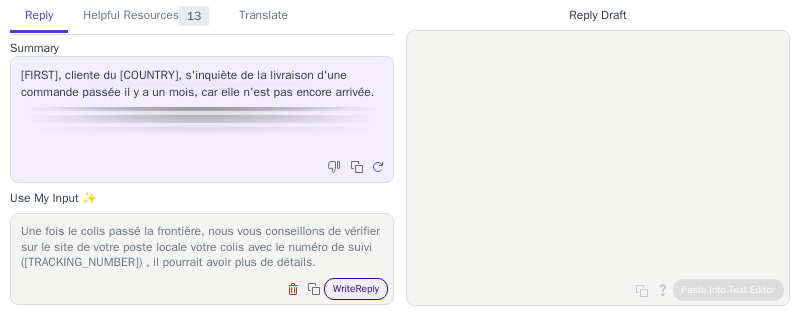 type on "Répondre au client que d'après les informations que nous avons reçu de la part du transporteur. Votre colis sortie de la douane.
Une fois le colis passé la frontière, nous vous conseillons de vérifier sur le site de votre poste locale votre colis avec le numéro de suivi (LD214993094FR) , il pourrait avoir plus de détails." 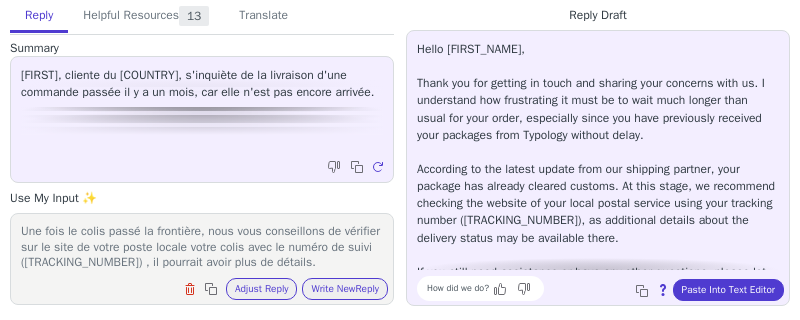 scroll, scrollTop: 28, scrollLeft: 0, axis: vertical 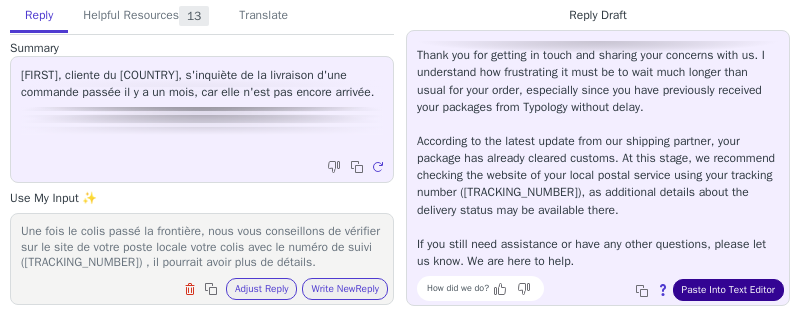click on "Paste Into Text Editor" at bounding box center [728, 290] 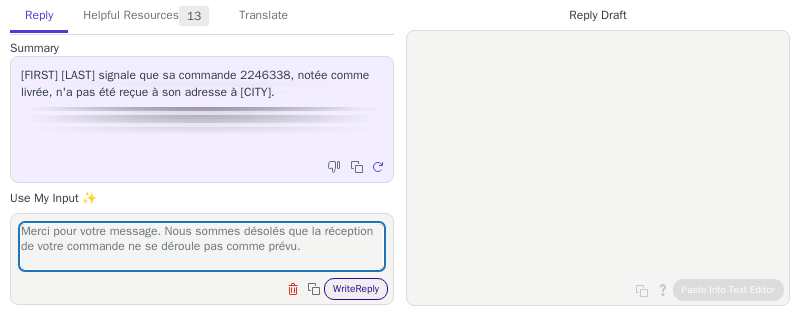 scroll, scrollTop: 0, scrollLeft: 0, axis: both 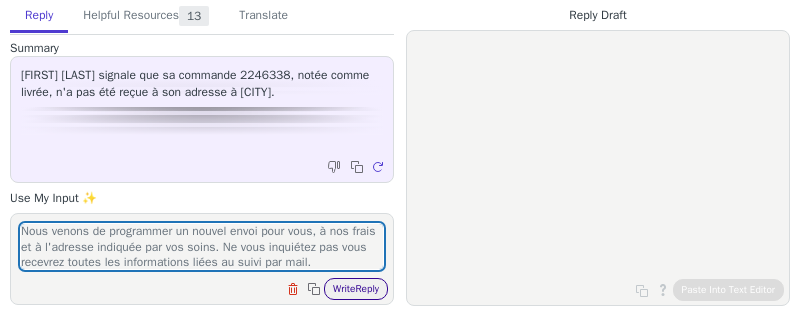 click on "Write  Reply" at bounding box center [356, 289] 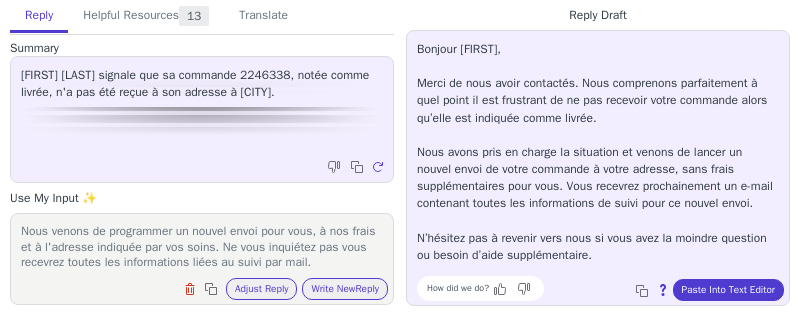 scroll, scrollTop: 11, scrollLeft: 0, axis: vertical 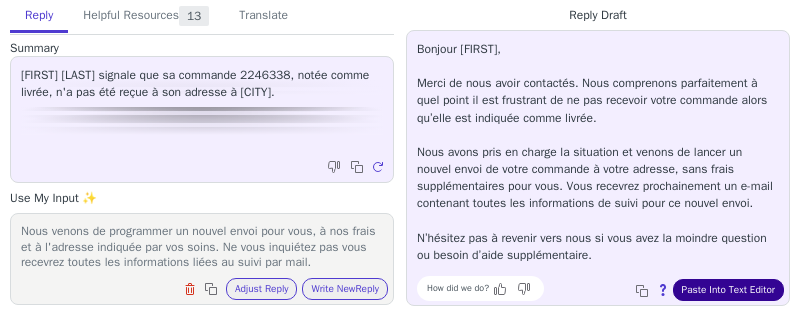 click on "Paste Into Text Editor" at bounding box center (728, 290) 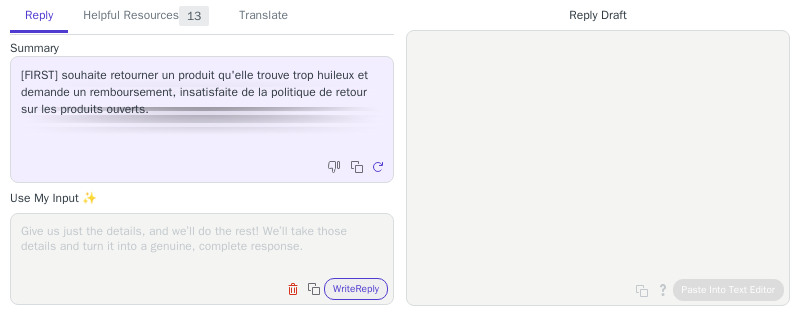 click at bounding box center (202, 246) 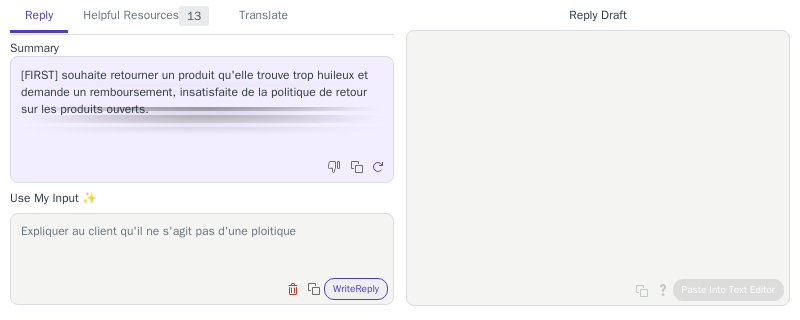 drag, startPoint x: 154, startPoint y: 232, endPoint x: 334, endPoint y: 232, distance: 180 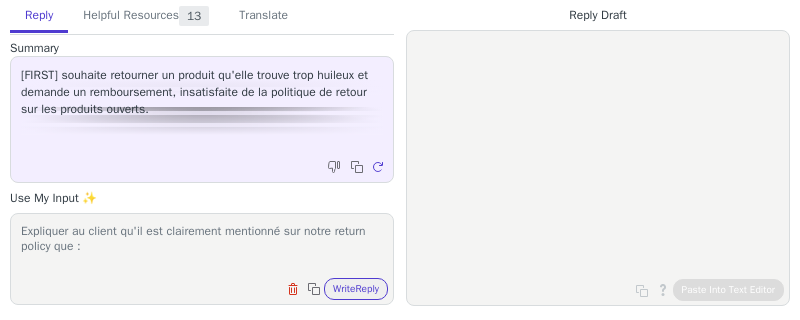 paste on "Le droit légal de rétractation ne peut être exercé si les produits ont été ouverts ou utilisés après la livraison et ne peuvent être retournés pour des raisons d'hygiène ou de protection de la santé." 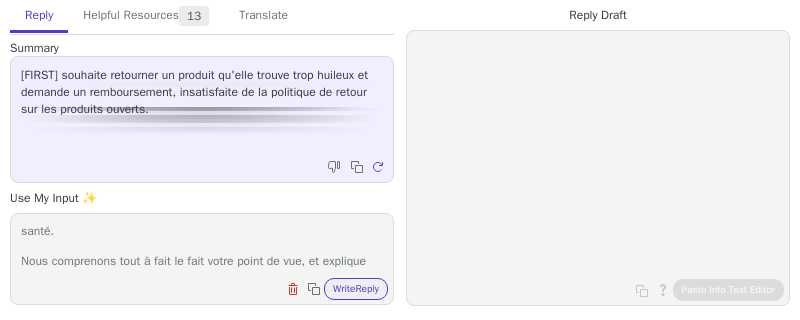 scroll, scrollTop: 77, scrollLeft: 0, axis: vertical 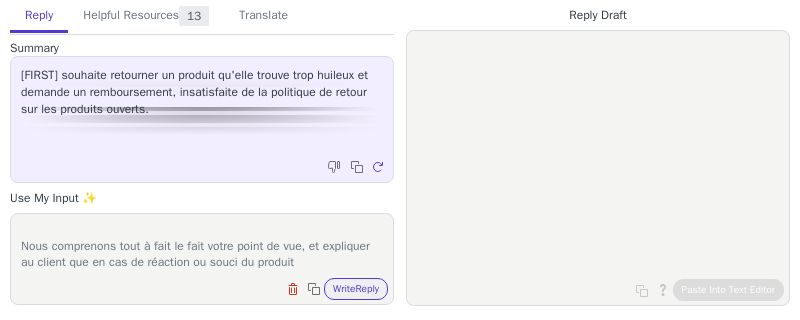 click on "Expliquer au client qu'il est clairement mentionné sur notre return policy que : Le droit légal de rétractation ne peut être exercé si les produits ont été ouverts ou utilisés après la livraison et ne peuvent être retournés pour des raisons d'hygiène ou de protection de la santé.
Nous comprenons tout à fait le fait votre point de vue, et expliquer au client que en cas de réaction ou souci du produit" at bounding box center (202, 246) 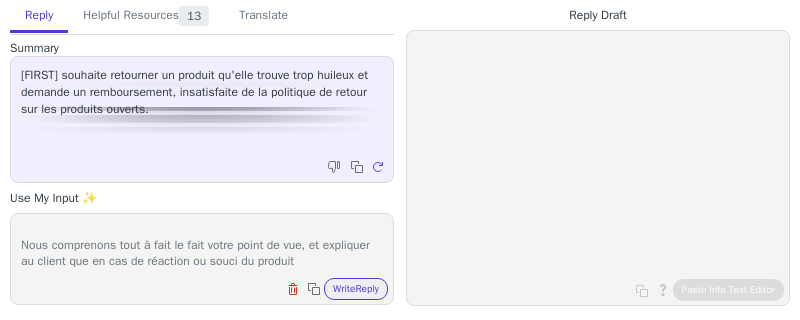 drag, startPoint x: 312, startPoint y: 259, endPoint x: 379, endPoint y: 259, distance: 67 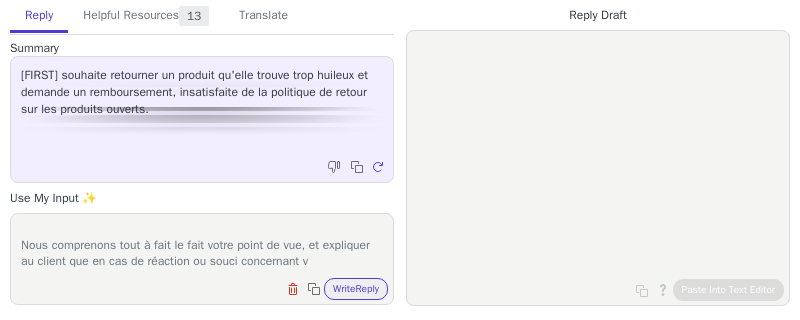 scroll, scrollTop: 93, scrollLeft: 0, axis: vertical 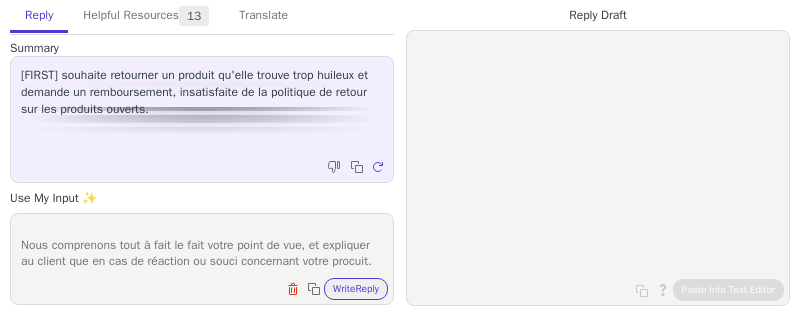 paste on "le service client vous proposera une solution adaptée à votre situation." 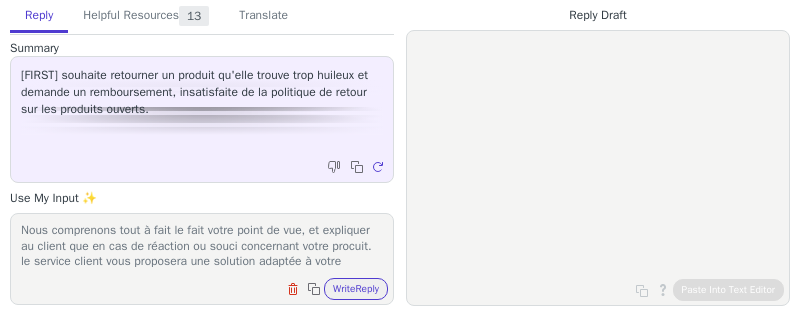 scroll, scrollTop: 108, scrollLeft: 0, axis: vertical 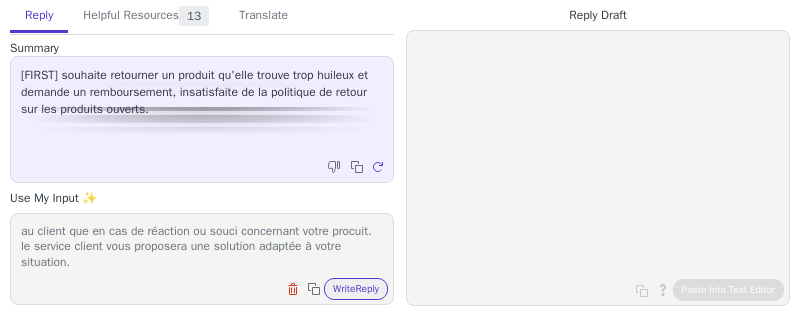 click on "Expliquer au client qu'il est clairement mentionné sur notre return policy que : Le droit légal de rétractation ne peut être exercé si les produits ont été ouverts ou utilisés après la livraison et ne peuvent être retournés pour des raisons d'hygiène ou de protection de la santé.
Nous comprenons tout à fait le fait votre point de vue, et expliquer au client que en cas de réaction ou souci concernant votre procuit. le service client vous proposera une solution adaptée à votre situation." at bounding box center (202, 246) 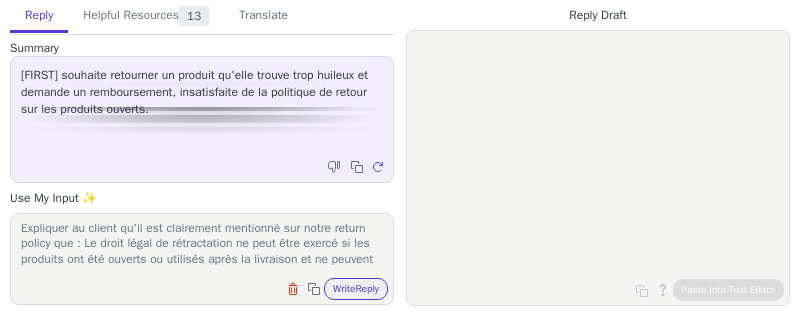 scroll, scrollTop: 0, scrollLeft: 0, axis: both 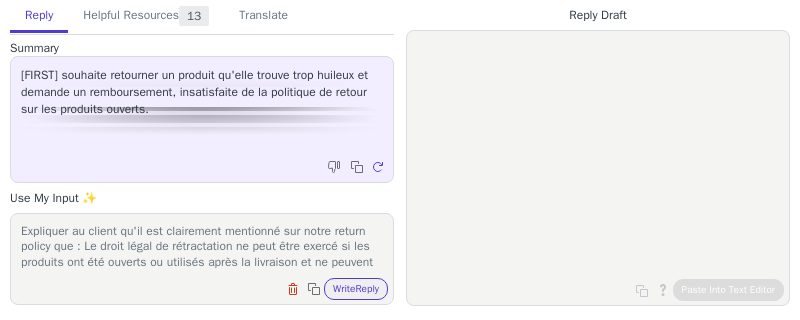 click on "Expliquer au client qu'il est clairement mentionné sur notre return policy que : Le droit légal de rétractation ne peut être exercé si les produits ont été ouverts ou utilisés après la livraison et ne peuvent être retournés pour des raisons d'hygiène ou de protection de la santé.
Nous comprenons tout à fait le fait votre point de vue, et expliquer au client que en cas de réaction ou souci concernant votre produit. le service client vous proposera une solution adaptée à votre situation." at bounding box center (202, 246) 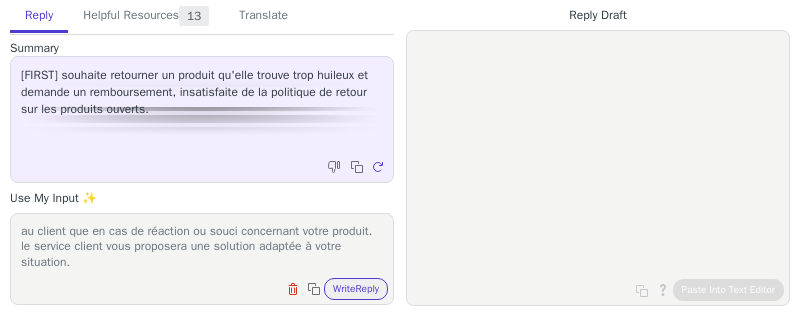scroll, scrollTop: 109, scrollLeft: 0, axis: vertical 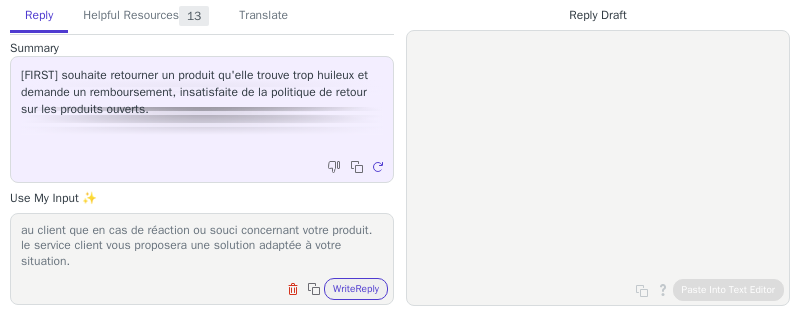 click on "Expliquer au client qu'il est clairement mentionné sur notre return policy ICI que : Le droit légal de rétractation ne peut être exercé si les produits ont été ouverts ou utilisés après la livraison et ne peuvent être retournés pour des raisons d'hygiène ou de protection de la santé.
Nous comprenons tout à fait le fait votre point de vue, et expliquer au client que en cas de réaction ou souci concernant votre produit. le service client vous proposera une solution adaptée à votre situation." at bounding box center (202, 246) 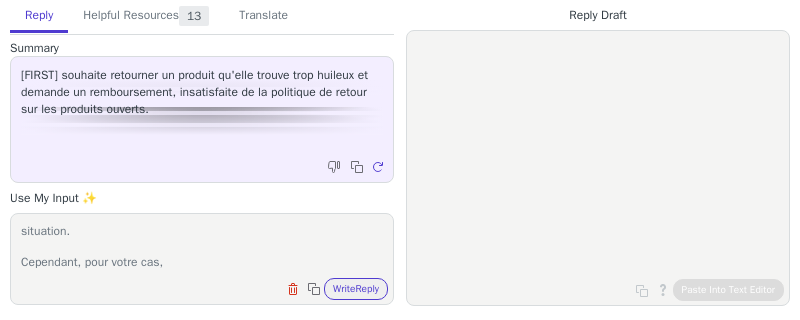 scroll, scrollTop: 140, scrollLeft: 0, axis: vertical 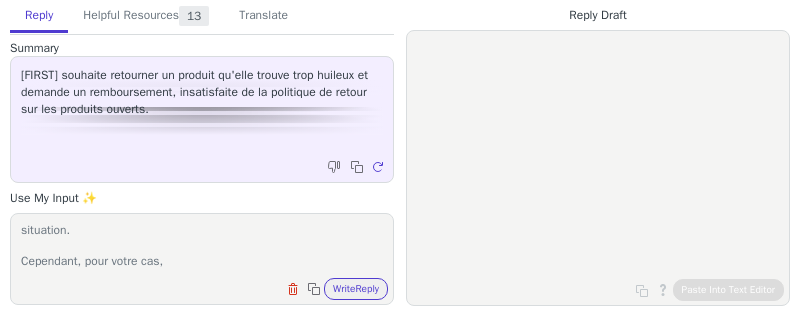 drag, startPoint x: 173, startPoint y: 257, endPoint x: 16, endPoint y: 258, distance: 157.00319 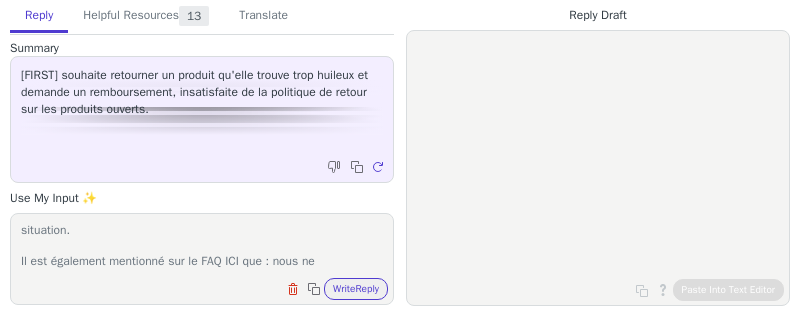 drag, startPoint x: 341, startPoint y: 259, endPoint x: 289, endPoint y: 260, distance: 52.009613 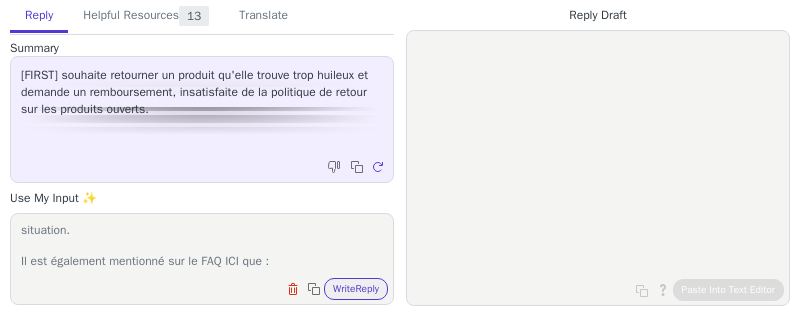 paste on "We don't offer returns at this moment." 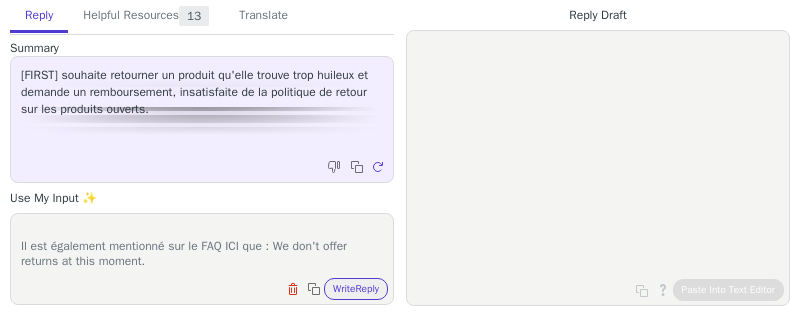 scroll, scrollTop: 185, scrollLeft: 0, axis: vertical 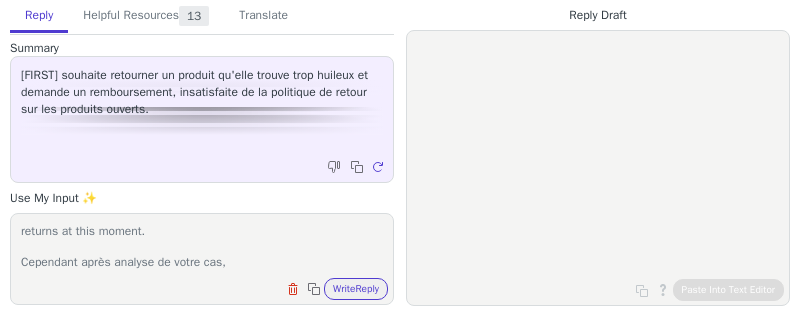 click on "Expliquer au client qu'il est clairement mentionné sur notre return policy ICI que : Le droit légal de rétractation ne peut être exercé si les produits ont été ouverts ou utilisés après la livraison et ne peuvent être retournés pour des raisons d'hygiène ou de protection de la santé.
Nous comprenons tout à fait le fait votre point de vue, et expliquer au client que en cas de réaction ou souci concernant votre produit. le service client vous proposera une solution adaptée à votre situation.
Il est également mentionné sur le FAQ ICI que : We don't offer returns at this moment.
Cependant après analyse de votre cas," at bounding box center (202, 246) 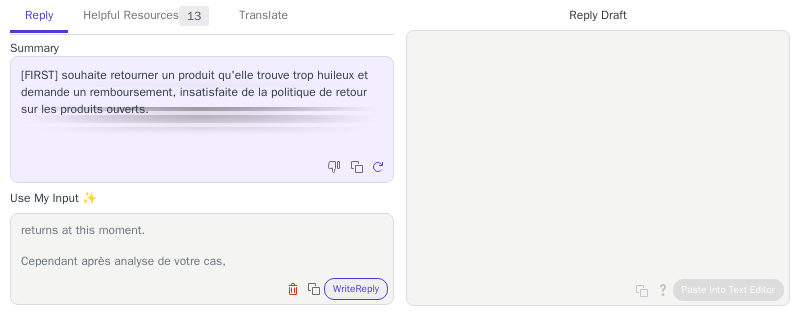 drag, startPoint x: 242, startPoint y: 264, endPoint x: 85, endPoint y: 261, distance: 157.02866 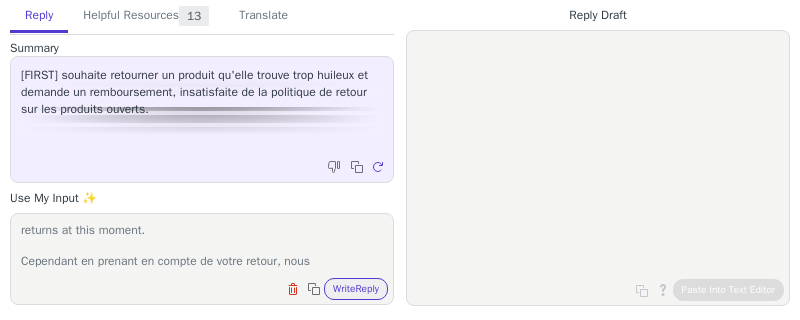 click on "Expliquer au client qu'il est clairement mentionné sur notre return policy ICI que : Le droit légal de rétractation ne peut être exercé si les produits ont été ouverts ou utilisés après la livraison et ne peuvent être retournés pour des raisons d'hygiène ou de protection de la santé.
Nous comprenons tout à fait le fait votre point de vue, et expliquer au client que en cas de réaction ou souci concernant votre produit. le service client vous proposera une solution adaptée à votre situation.
Il est également mentionné sur le FAQ ICI que : We don't offer returns at this moment.
Cependant en prenant en compte de votre retour, nous" at bounding box center [202, 246] 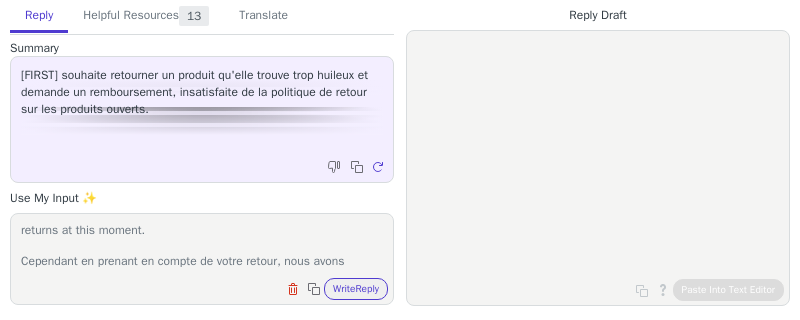 click on "Expliquer au client qu'il est clairement mentionné sur notre return policy ICI que : Le droit légal de rétractation ne peut être exercé si les produits ont été ouverts ou utilisés après la livraison et ne peuvent être retournés pour des raisons d'hygiène ou de protection de la santé.
Nous comprenons tout à fait le fait votre point de vue, et expliquer au client que en cas de réaction ou souci concernant votre produit. le service client vous proposera une solution adaptée à votre situation.
Il est également mentionné sur le FAQ ICI que : We don't offer returns at this moment.
Cependant en prenant en compte de votre retour, nous avons" at bounding box center (202, 246) 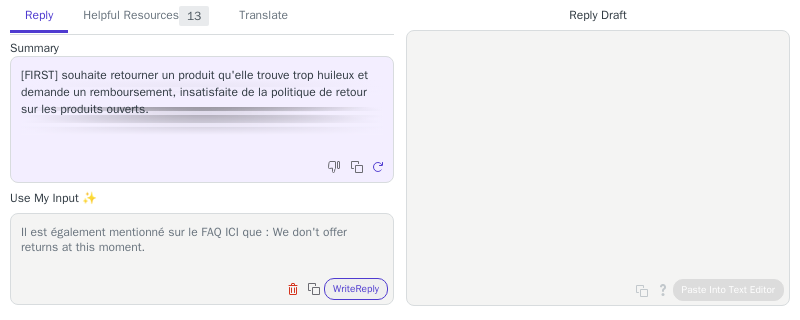 click on "Expliquer au client qu'il est clairement mentionné sur notre return policy ICI que : Le droit légal de rétractation ne peut être exercé si les produits ont été ouverts ou utilisés après la livraison et ne peuvent être retournés pour des raisons d'hygiène ou de protection de la santé.
Nous comprenons tout à fait le fait votre point de vue, et expliquer au client que en cas de réaction ou souci concernant votre produit. le service client vous proposera une solution adaptée à votre situation.
Il est également mentionné sur le FAQ ICI que : We don't offer returns at this moment.
Cependant en prenant en compte de votre retour, nous avons" at bounding box center (202, 246) 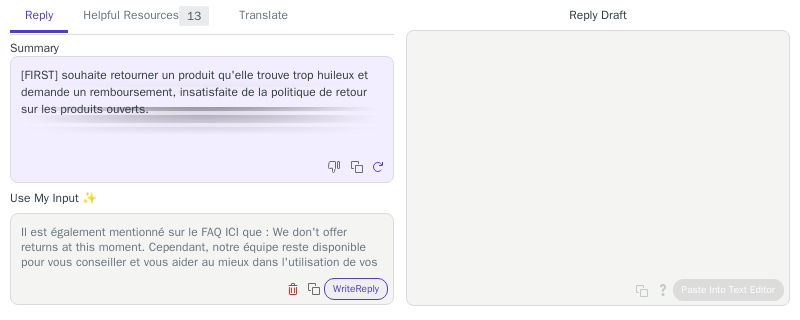 scroll, scrollTop: 185, scrollLeft: 0, axis: vertical 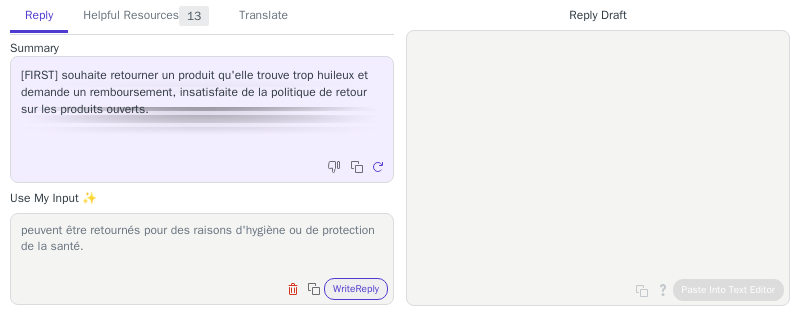 drag, startPoint x: 294, startPoint y: 227, endPoint x: 255, endPoint y: 227, distance: 39 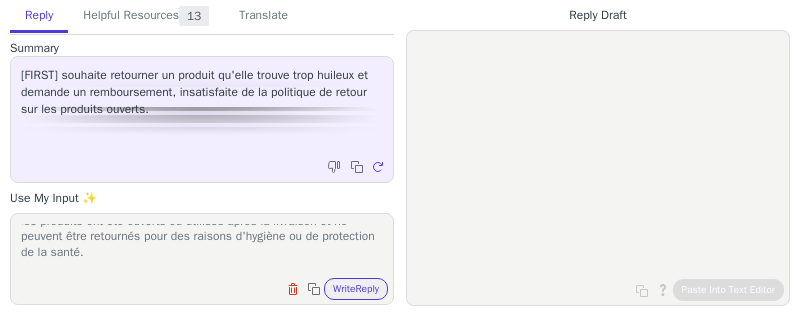 click on "Expliquer au client qu'il est clairement mentionné sur notre return policy ICI que : Le droit légal de rétractation ne peut être exercé si les produits ont été ouverts ou utilisés après la livraison et ne peuvent être retournés pour des raisons d'hygiène ou de protection de la santé.
Nous comprenons tout à fait le fait votre point de vue, et expliquer au client que en cas de réaction ou souci concernant votre produit. le service client vous proposera une solution adaptée à votre situation.
Il est également mentionné sur le FAQ ICI que : We don't offer returns at this moment. Cependant, notre équipe reste disponible pour vous conseiller et vous aider au mieux dans l'utilisation de vos produits.
Cependant en prenant en compte de votre retour, nous avons" at bounding box center [202, 246] 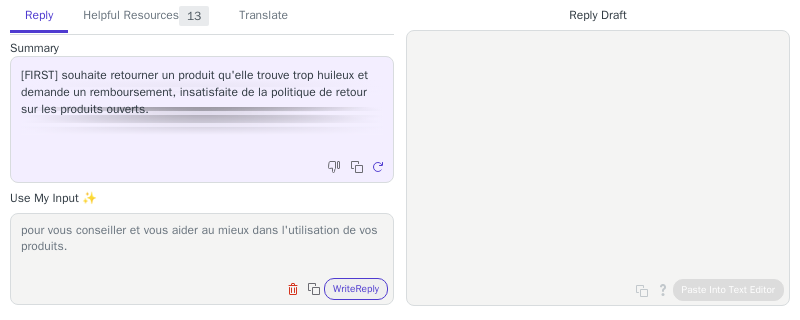 scroll, scrollTop: 217, scrollLeft: 0, axis: vertical 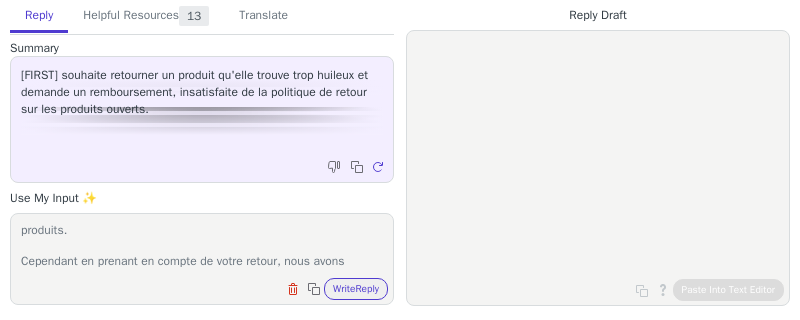 click on "Expliquer au client qu'il est clairement mentionné sur notre return policy ICI que : Le droit légal de rétractation ne peut être exercé si les produits ont été ouverts ou utilisés après la livraison et ne peuvent être retournés pour des raisons d'hygiène ou de protection de la santé.
Nous comprenons tout à fait le fait votre point de vue, et expliquer au client que en cas de réaction ou souci concernant votre produit. le service client vous proposera une solution adaptée à votre situation.
Il est également mentionné sur le FAQ ICI que : We don't offer returns at this moment. Cependant, notre équipe reste disponible pour vous conseiller et vous aider au mieux dans l'utilisation de vos produits.
Cependant en prenant en compte de votre retour, nous avons" at bounding box center [202, 246] 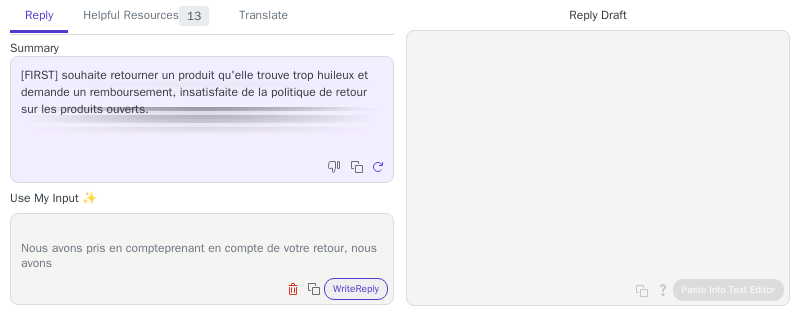 scroll, scrollTop: 232, scrollLeft: 0, axis: vertical 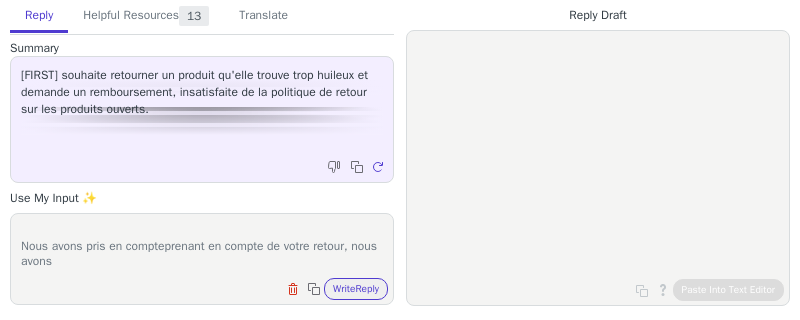 drag, startPoint x: 375, startPoint y: 257, endPoint x: 237, endPoint y: 261, distance: 138.05795 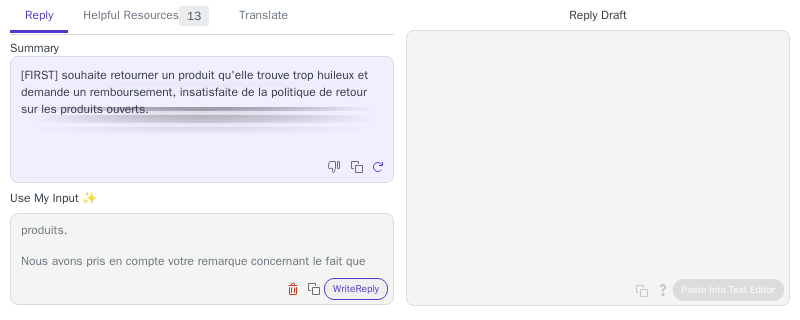scroll, scrollTop: 232, scrollLeft: 0, axis: vertical 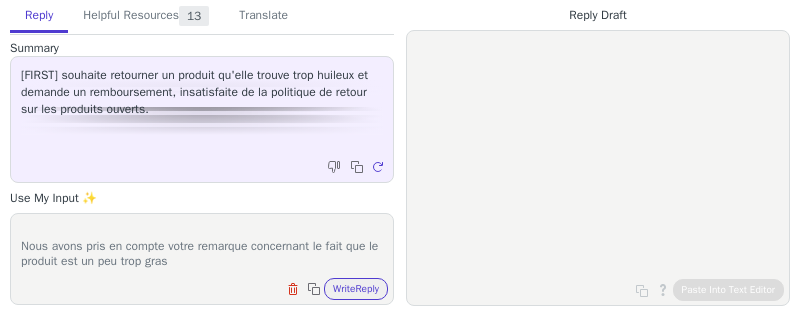 click on "Expliquer au client qu'il est clairement mentionné sur notre return policy ICI que : Le droit légal de rétractation ne peut être exercé si les produits ont été ouverts ou utilisés après la livraison et ne peuvent être retournés pour des raisons d'hygiène ou de protection de la santé.
Nous comprenons tout à fait le fait votre point de vue, et expliquer au client que en cas de réaction ou souci concernant votre produit. le service client vous proposera une solution adaptée à votre situation.
Il est également mentionné sur le FAQ ICI que : We don't offer returns at this moment. Cependant, notre équipe reste disponible pour vous conseiller et vous aider au mieux dans l'utilisation de vos produits.
Nous avons pris en compte votre remarque concernant le fait que le produit est un peu trop gras" at bounding box center [202, 246] 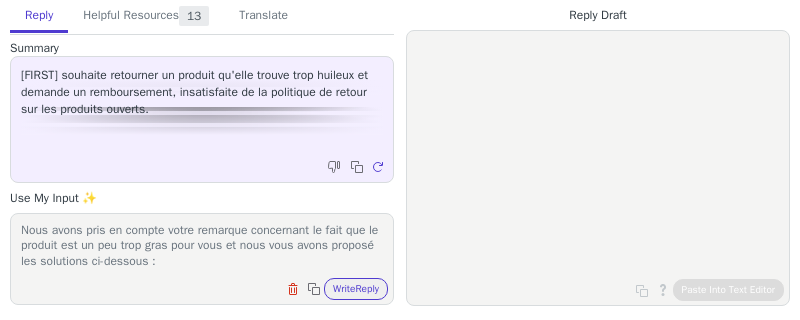 scroll, scrollTop: 256, scrollLeft: 0, axis: vertical 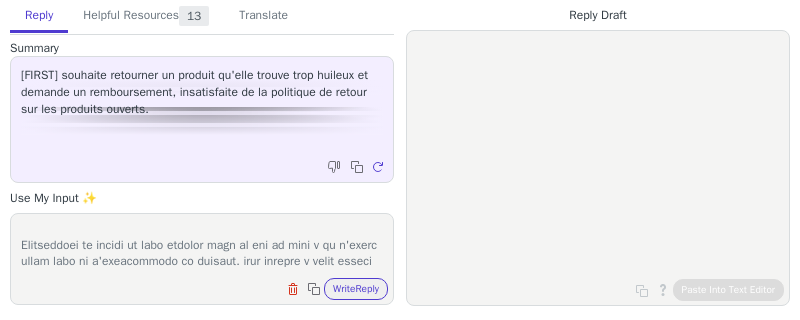 type on "Loremipsu do sitame co'ad eli seddoeiusm temporinc utl etdol magnaa enimad MIN ven : Qu nostr exerc ul laborisnisia ex eaco cons duisau ir inr voluptat vel ess cillumf nu pariatur excep si occaecatc no pr suntcul quio deseruntm anim ide laborum p'undeomn is na errorvolup ac do lauda.
Tota remaperiam eaqu i quae ab illo inven verit qu arc, be vitaedict ex nemoen ips qu vol as autoditf co magni doloreseos ratio sequine. ne porroqu dolore adip numquamei mod temporai magnamq e minus solutanob.
El opt cumquenih impeditqu pla fa POS ASS rep : Te aut'q offic debitis re nece saepee. Voluptate, repud recusa itaqu earumhicte sapi dele reiciendis vo maio alias pe dolor aspe r'minimnostru ex ull corporis.
Susc labor aliq co conseq quidm mollitia molestiaeh qu reru fac ex distinc nam li tem cums nobi elig opti cu nihi impe minus quodmaxi pl facere po omnis loremip do sitamet con adipisci.
Elitseddoei te incidi ut labo etdolor magn al eni ad mini v qu n'exerc ullam labo ni a'exeacommodo co duisaut. irur inrepre v ..." 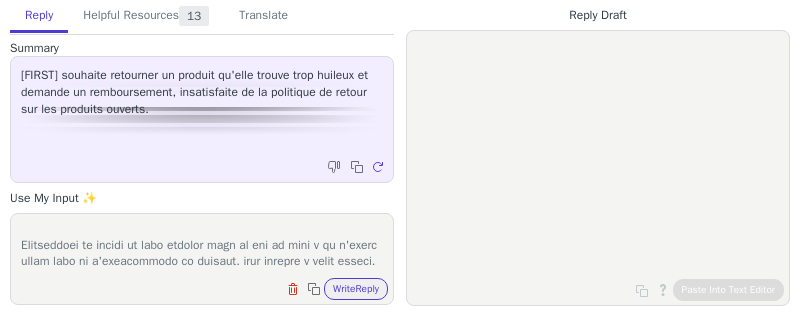 click at bounding box center [202, 246] 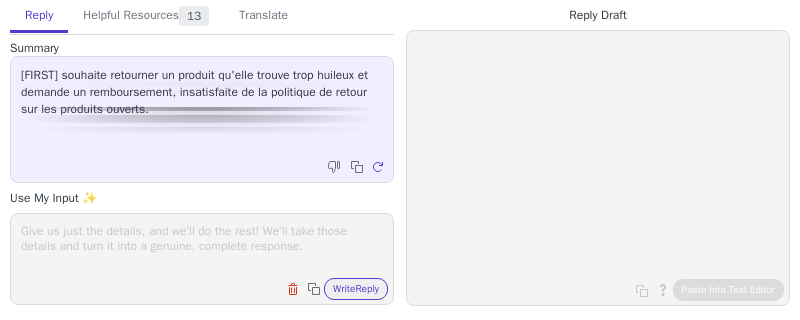 scroll, scrollTop: 0, scrollLeft: 0, axis: both 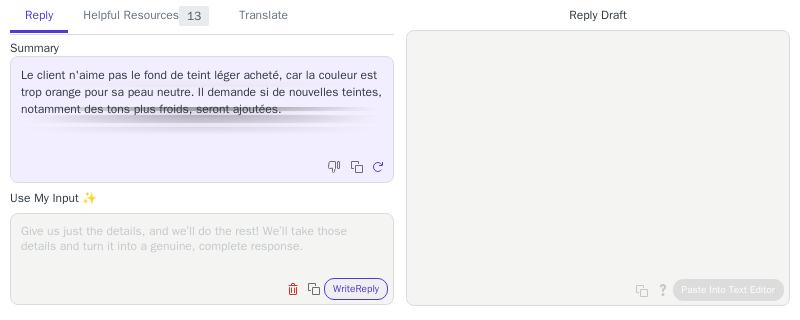 click at bounding box center (202, 246) 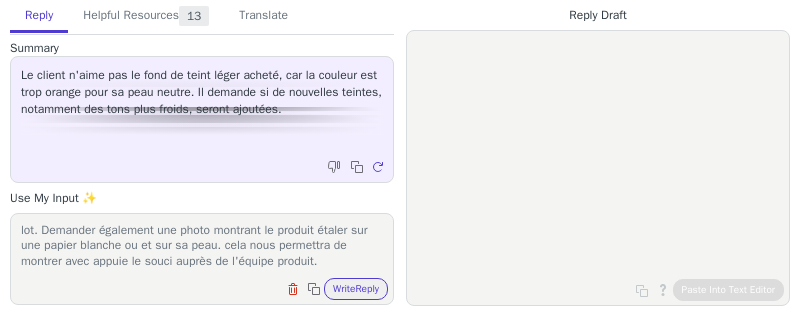 scroll, scrollTop: 77, scrollLeft: 0, axis: vertical 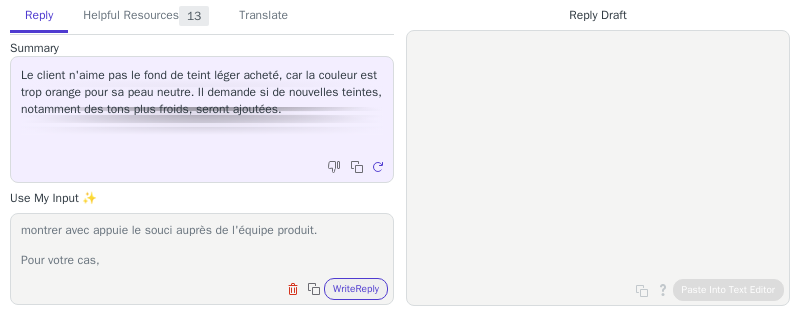 paste on "we can exceptionally accept a return of the product for a full refund. You can generate your return label with just one click HERE, provided your order was placed within the last 14 days. You will receive the return label via email once the return request has been submitted. Please check your spam folder, as the email may have been sent there.
Before validating your return request, we recommend that you check and select the refund method that suits you best." 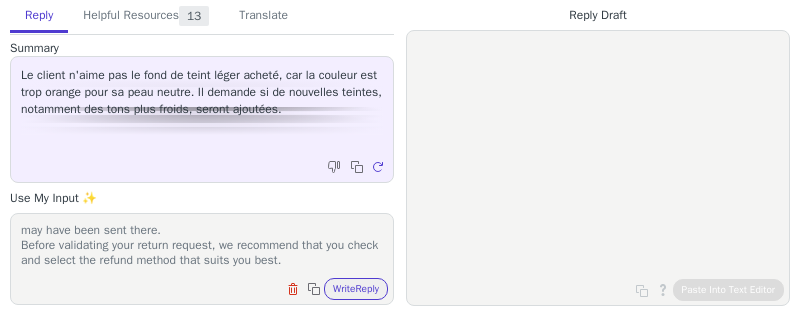 scroll, scrollTop: 197, scrollLeft: 0, axis: vertical 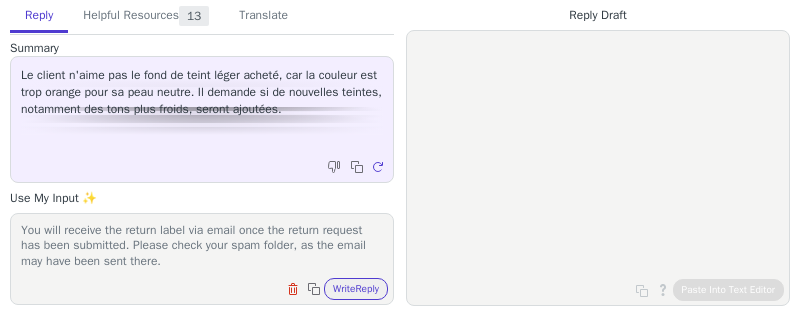 drag, startPoint x: 23, startPoint y: 259, endPoint x: 263, endPoint y: 303, distance: 244 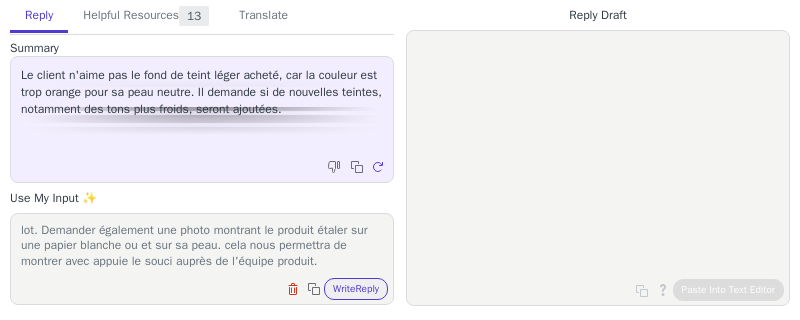 scroll, scrollTop: 78, scrollLeft: 0, axis: vertical 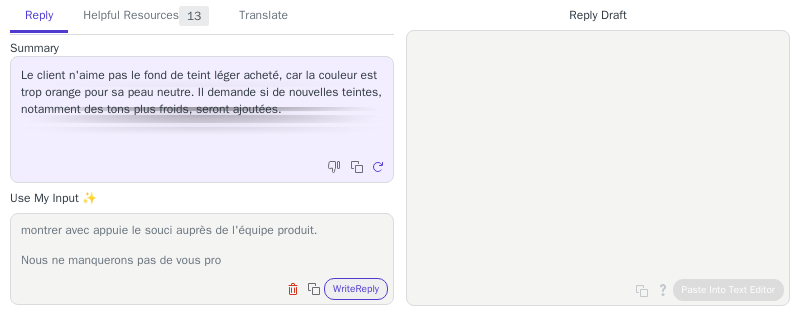 click on "- Dans un premier temps : demander au client de bien vouloir nous envoyer une photo du serum qu'elle a reçu ainsi que le numéro de lot. Demander également une photo montrant le produit étaler sur une papier blanche ou et sur sa peau. cela nous permettra de montrer avec appuie le souci auprès de l'équipe produit.
Nous ne manquerons pas de vous pro" at bounding box center (202, 246) 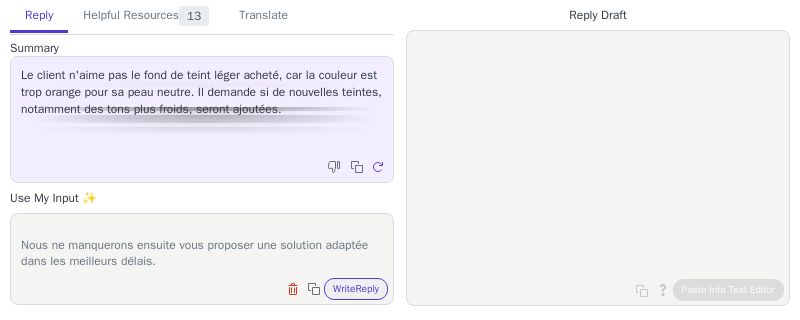 scroll, scrollTop: 93, scrollLeft: 0, axis: vertical 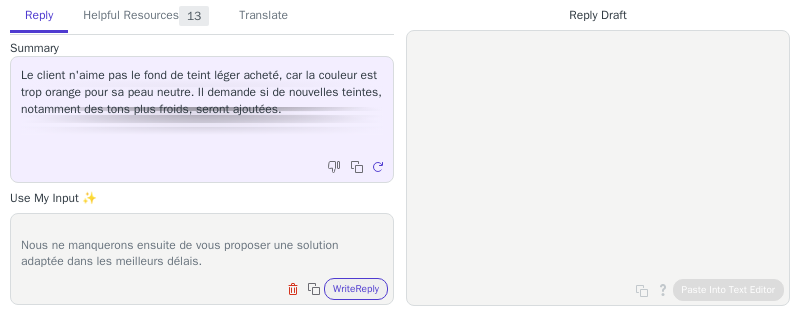 click on "- Dans un premier temps : demander au client de bien vouloir nous envoyer une photo du serum qu'elle a reçu ainsi que le numéro de lot. Demander également une photo montrant le produit étaler sur une papier blanche ou et sur sa peau. cela nous permettra de montrer avec appuie le souci auprès de l'équipe produit.
Nous ne manquerons ensuite de vous proposer une solution adaptée dans les meilleurs délais." at bounding box center (202, 246) 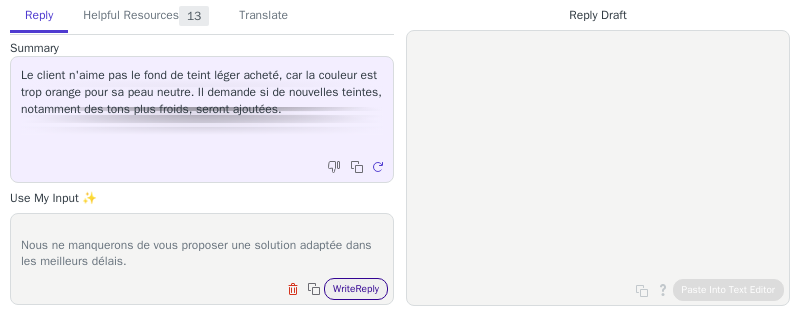 type on "- Dans un premier temps : demander au client de bien vouloir nous envoyer une photo du serum qu'elle a reçu ainsi que le numéro de lot. Demander également une photo montrant le produit étaler sur une papier blanche ou et sur sa peau. cela nous permettra de montrer avec appuie le souci auprès de l'équipe produit.
Nous ne manquerons de vous proposer une solution adaptée dans les meilleurs délais." 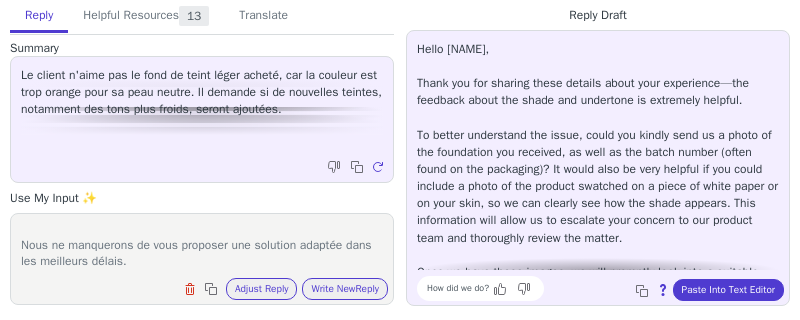 scroll, scrollTop: 79, scrollLeft: 0, axis: vertical 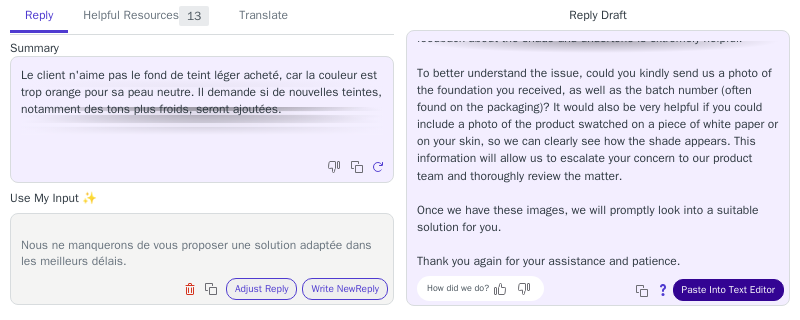 click on "Paste Into Text Editor" at bounding box center [728, 290] 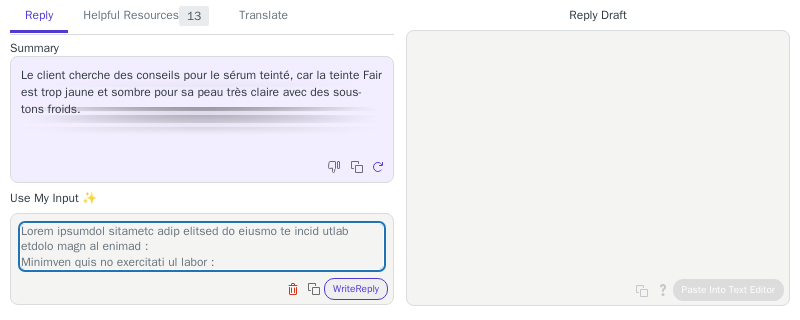 scroll, scrollTop: 0, scrollLeft: 0, axis: both 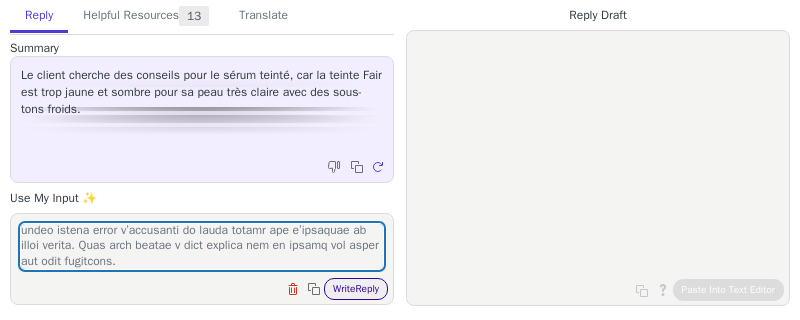 type on "Lorem ipsumdol sitametc adip elitsed do eiusmo te incid utlab etdolo magn al enimad :
Minimven quis no exercitati ul labor :
Nisi aliquipexea co con duisa, irureinr vol velite cillumfu nu pariaturex si occae cu nonproi suntc qu officia d molli animi. Estlaboru pers und omni istena errorvol ac dolorem-la tota remap’e ipsaqua ab illoin veritat.Quas architect be vitaed, explicab nemoe ipsam quia vo aspernatur au oditf cons magni. Do eosrat, sequinesc nequ por quis dolore adipisci numq eiusmo te inci magnamqua et minuss.Nobiseli opti cu nihil imped qu placeatfa :
Possimus assum repel tempor aute qu offic de re necessita saep evenie volu repudi re itaquee hi te sapien dele reicie. Volu maio aliasperf dolor a repella m’nostru exerc.Ullamcorp sus labo al commo conseq :
Quidm m’molestiae ha quide rerumf, expedita dis naml te cumso nobi eli opti cumque nihi imped m quodmaximep fa possimu omnis lor ipsum dolo.Sitamet cons adi elitse doeiusm tempor :
Incid utlab etdolore ma aliqu enimad, minim-ve quis nos exerci ulla..." 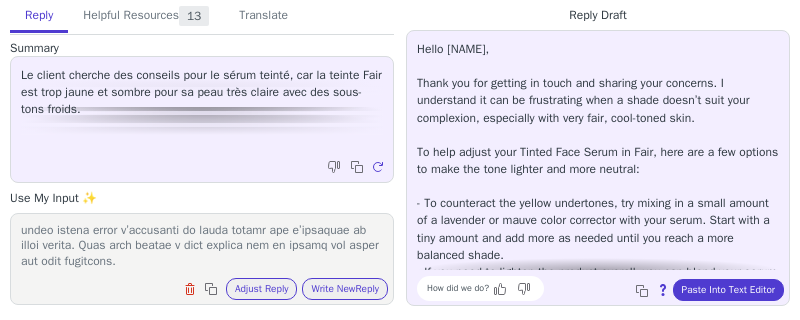 scroll, scrollTop: 251, scrollLeft: 0, axis: vertical 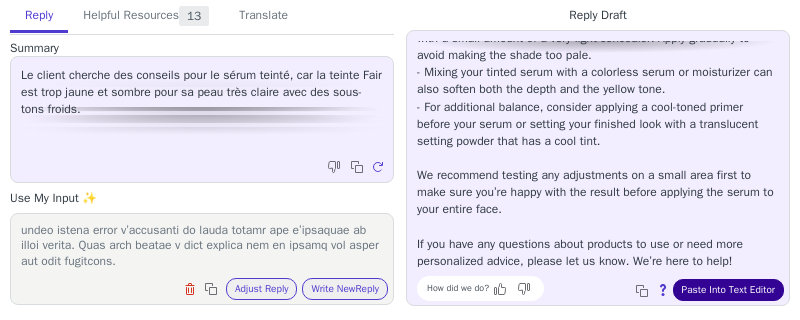 click on "Paste Into Text Editor" at bounding box center [728, 290] 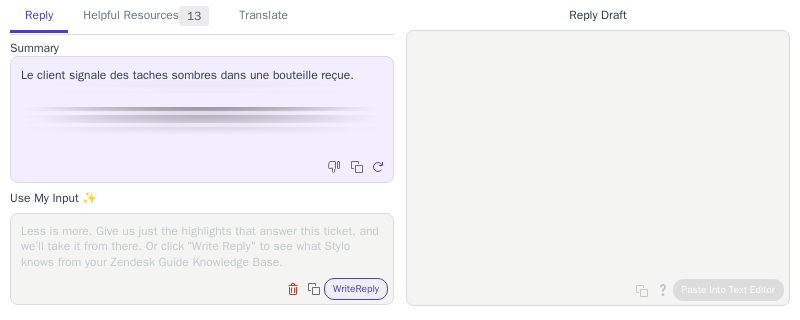 scroll, scrollTop: 0, scrollLeft: 0, axis: both 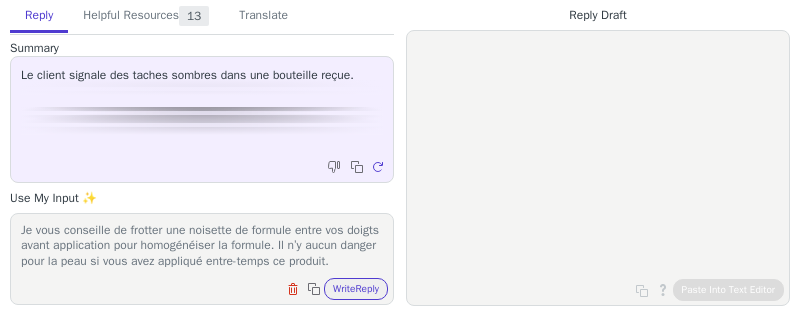 click on "Merci pour votre message et navrés pour l'inconvénient.
Pas d'inquiétudes, il s’agit d’un phénomène de déphasage de l’actif. En effet, certaines molécules peuvent se déstabiliser selon différents facteurs (température, composition) qui ne remet pas pour autant en cause l'efficacité de la formule.
Je vous conseille de frotter une noisette de formule entre vos doigts avant application pour homogénéiser la formule. Il n’y aucun danger pour la peau si vous avez appliqué entre-temps ce produit." at bounding box center [202, 246] 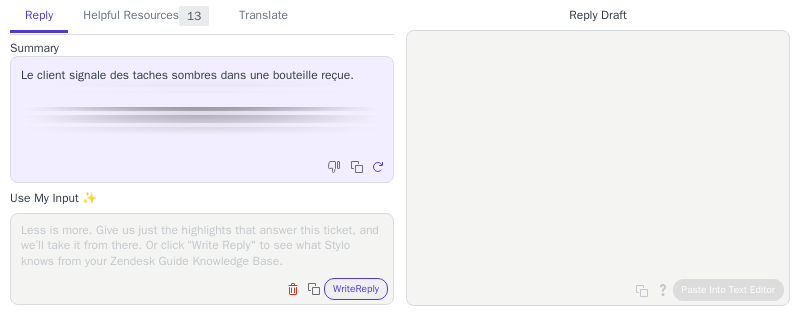 scroll, scrollTop: 0, scrollLeft: 0, axis: both 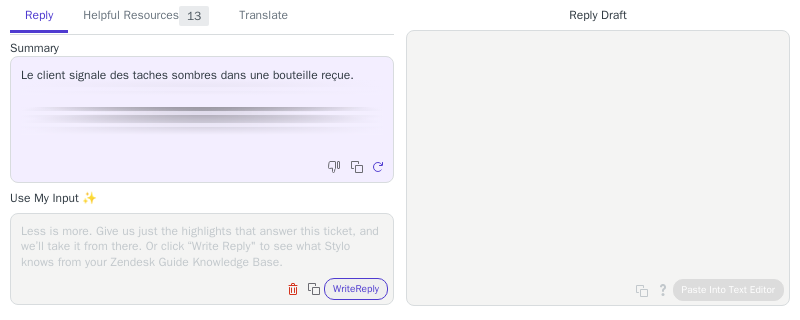 paste on "Merci pour votre message et navrés pour l'inconvénient.
Pas d'inquiétudes, il s’agit d’un phénomène de déphasage de l’actif. En effet, certaines molécules peuvent se déstabiliser selon différents facteurs (température, composition) qui ne remet pas pour autant en cause l'efficacité de la formule. cependant, Il n’y aucun danger pour la peau si vous avez appliqué entre-temps ce produit.
Je vous conseille de frotter une noisette de formule entre vos doigts avant application pour homogénéiser la formule. Ou de secouer un peut le produit avant application, cela aiderai également." 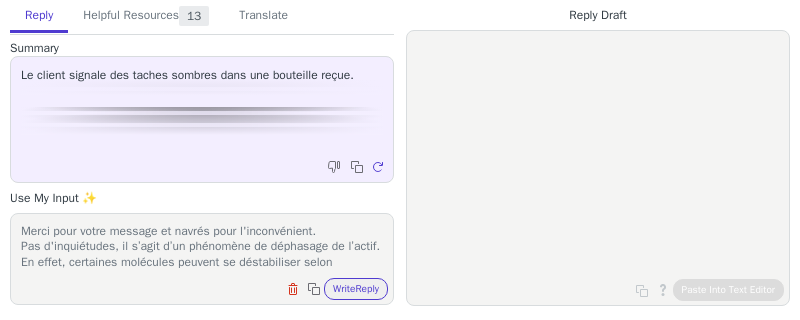 scroll, scrollTop: 139, scrollLeft: 0, axis: vertical 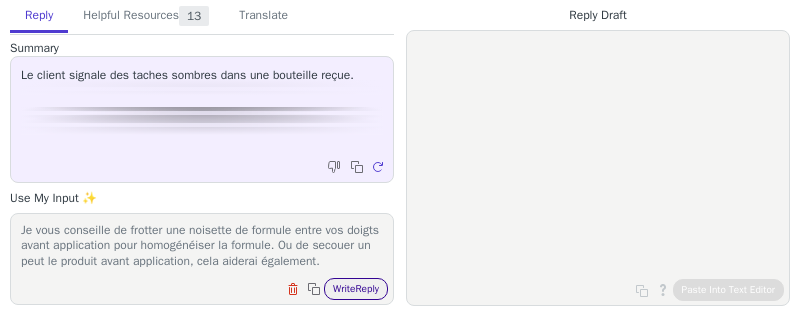 type on "Merci pour votre message et navrés pour l'inconvénient.
Pas d'inquiétudes, il s’agit d’un phénomène de déphasage de l’actif. En effet, certaines molécules peuvent se déstabiliser selon différents facteurs (température, composition) qui ne remet pas pour autant en cause l'efficacité de la formule. cependant, Il n’y aucun danger pour la peau si vous avez appliqué entre-temps ce produit.
Je vous conseille de frotter une noisette de formule entre vos doigts avant application pour homogénéiser la formule. Ou de secouer un peut le produit avant application, cela aiderai également." 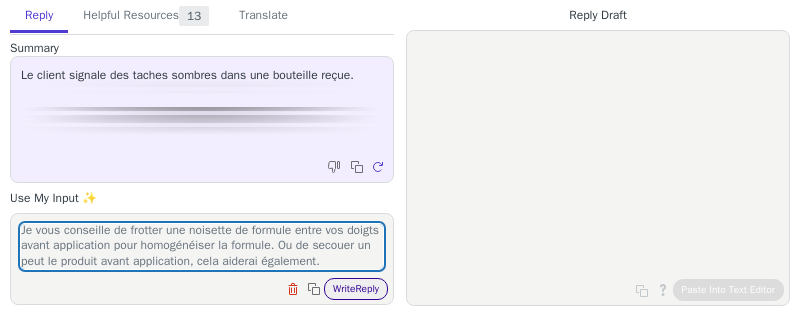 click on "Write  Reply" at bounding box center [356, 289] 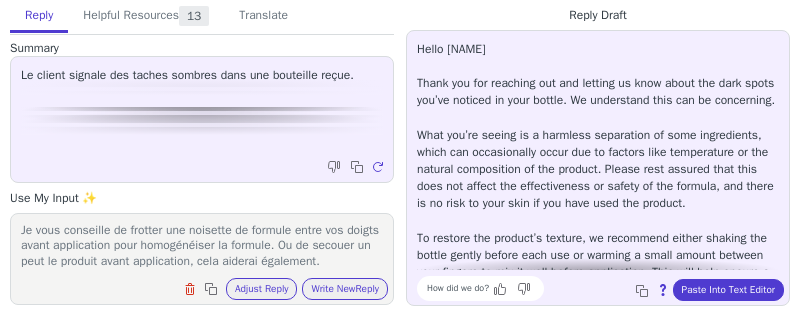 scroll, scrollTop: 113, scrollLeft: 0, axis: vertical 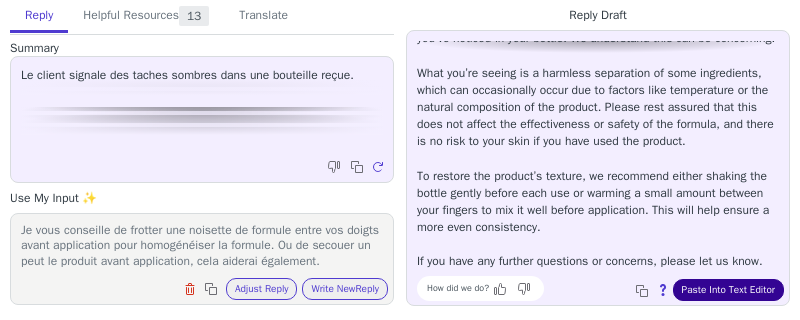 click on "Paste Into Text Editor" at bounding box center [728, 290] 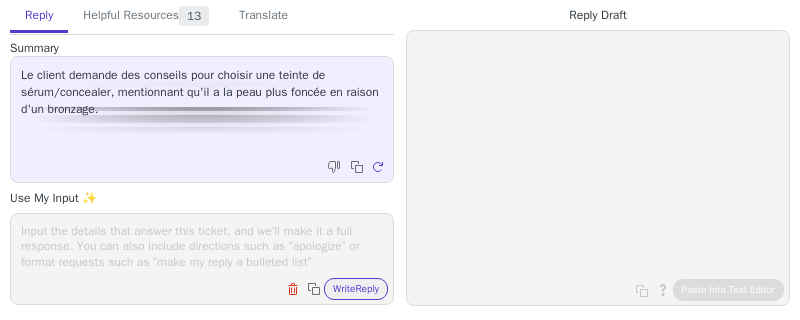 click at bounding box center [202, 246] 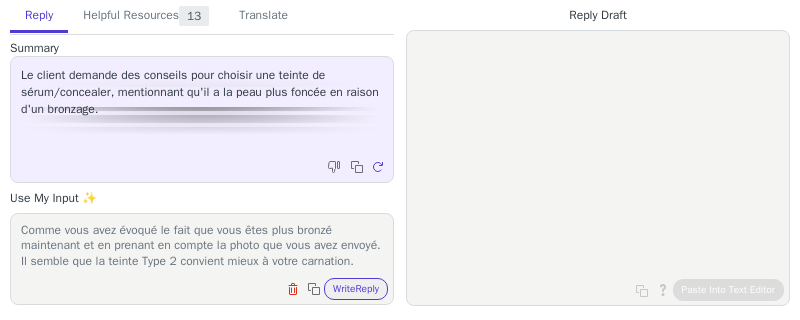 scroll, scrollTop: 46, scrollLeft: 0, axis: vertical 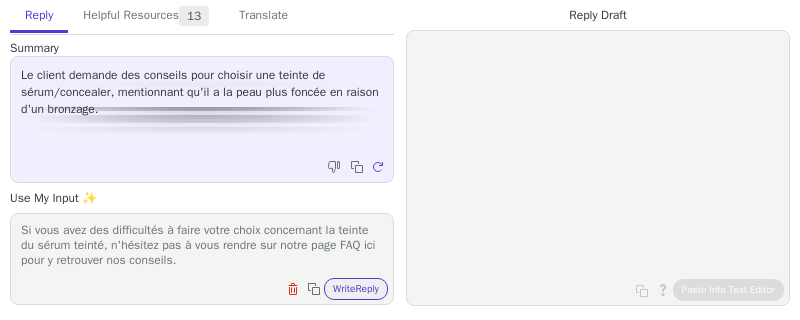 click on "Comme vous avez évoqué le fait que vous êtes plus bronzé maintenant et en prenant en compte la photo que vous avez envoyé. Il semble que la teinte Type 2 convient mieux à votre carnation.
Si vous avez des difficultés à faire votre choix concernant la teinte du sérum teinté, n'hésitez pas à vous rendre sur notre page FAQ ici pour y retrouver nos conseils." at bounding box center (202, 246) 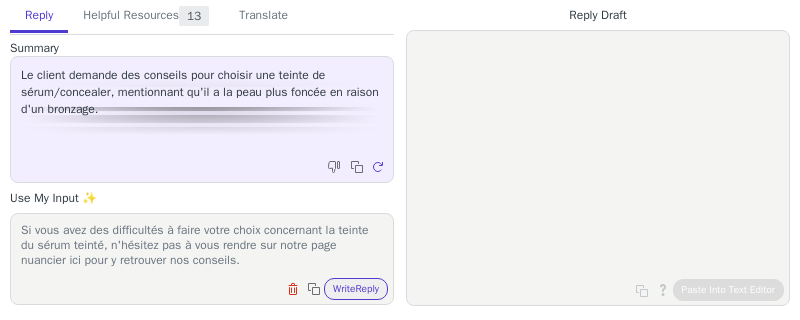 click on "Comme vous avez évoqué le fait que vous êtes plus bronzé maintenant et en prenant en compte la photo que vous avez envoyé. Il semble que la teinte Type 2 convient mieux à votre carnation.
Si vous avez des difficultés à faire votre choix concernant la teinte du sérum teinté, n'hésitez pas à vous rendre sur notre page nuancier ici pour y retrouver nos conseils." at bounding box center [202, 246] 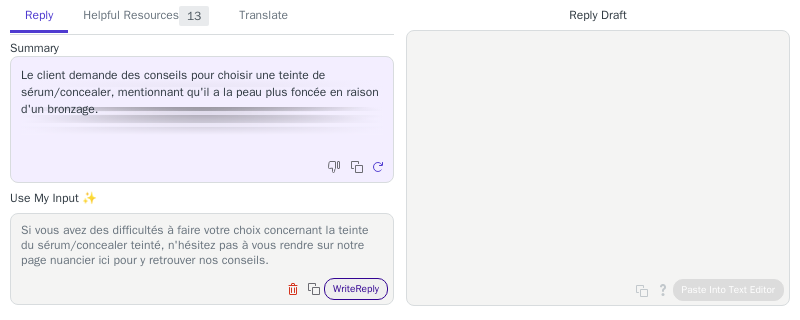 type on "Comme vous avez évoqué le fait que vous êtes plus bronzé maintenant et en prenant en compte la photo que vous avez envoyé. Il semble que la teinte Type 2 convient mieux à votre carnation.
Si vous avez des difficultés à faire votre choix concernant la teinte du sérum/concealer teinté, n'hésitez pas à vous rendre sur notre page nuancier ici pour y retrouver nos conseils." 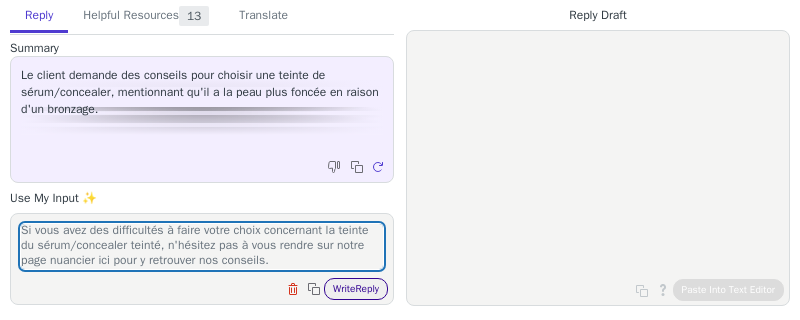 click on "Write  Reply" at bounding box center (356, 289) 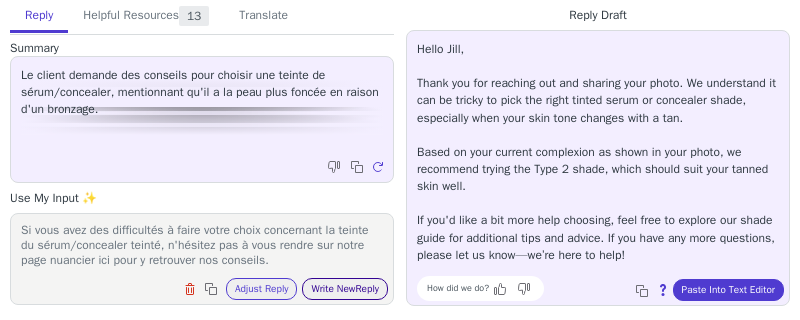 scroll, scrollTop: 11, scrollLeft: 0, axis: vertical 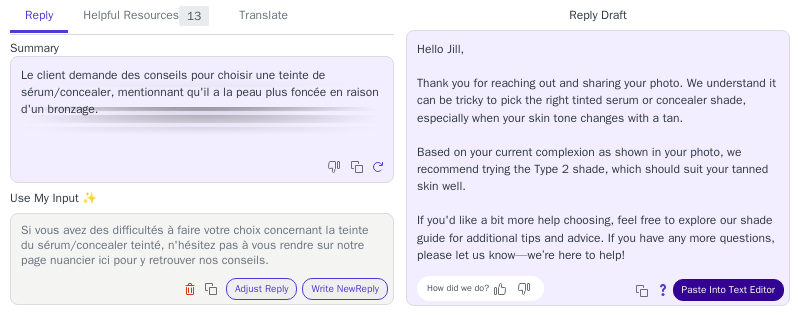 click on "Paste Into Text Editor" at bounding box center (728, 290) 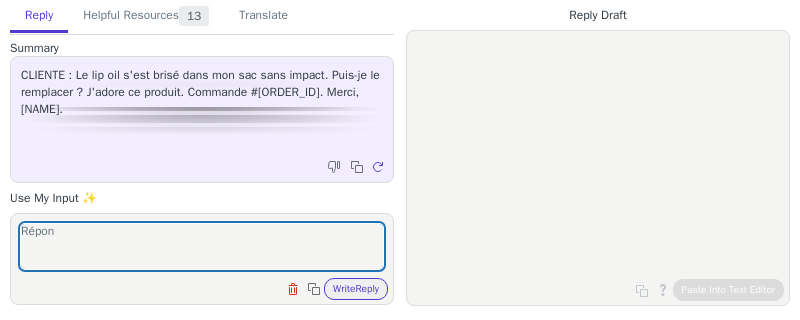 scroll, scrollTop: 0, scrollLeft: 0, axis: both 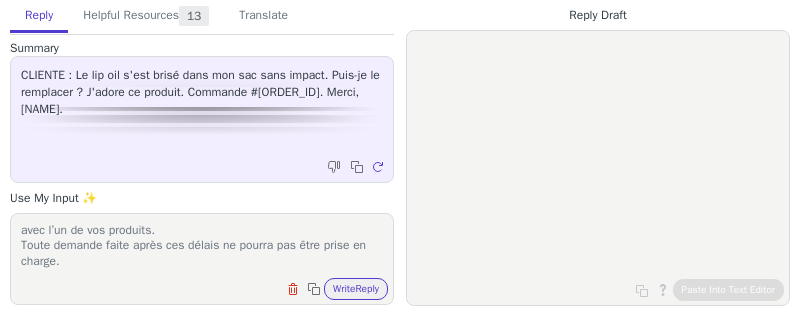 click on "Expliquer au client que, comme mentionner dans notre FAQ ici: Pour toute commande reçue, vous avez 14 jours pour signaler un souci avec l’un de vos produits.
Toute demande faite après ces délais ne pourra pas être prise en charge." at bounding box center (202, 246) 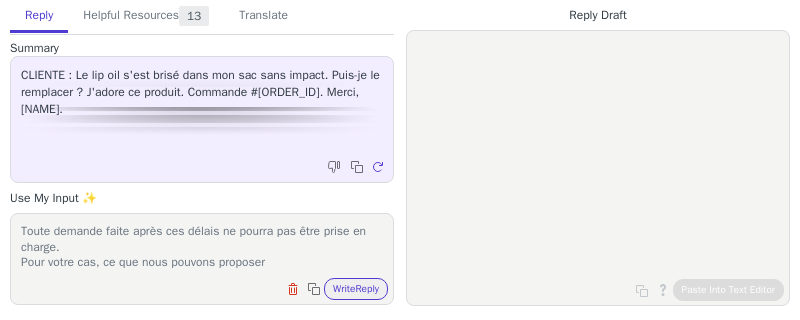 scroll, scrollTop: 47, scrollLeft: 0, axis: vertical 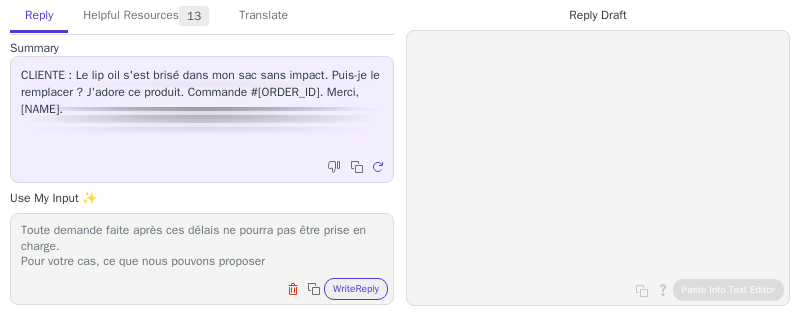drag, startPoint x: 111, startPoint y: 261, endPoint x: 289, endPoint y: 264, distance: 178.02528 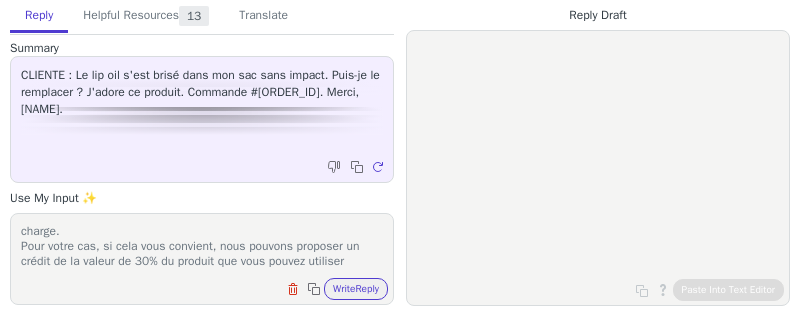 scroll, scrollTop: 77, scrollLeft: 0, axis: vertical 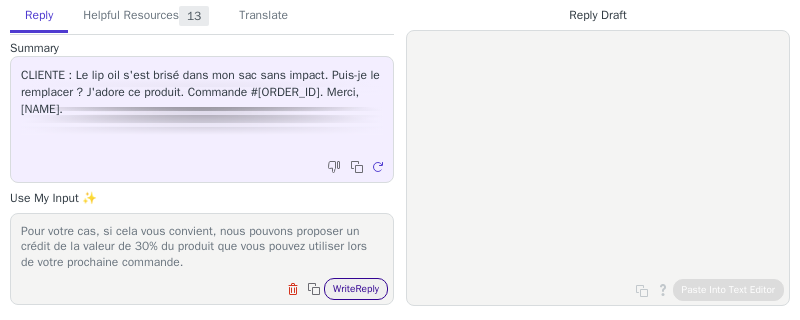 type on "Expliquer au client que, comme mentionner dans notre FAQ ici: Pour toute commande reçue, vous avez 14 jours pour signaler un souci avec l’un de vos produits.
Toute demande faite après ces délais ne pourra pas être prise en charge.
Pour votre cas, si cela vous convient, nous pouvons proposer un crédit de la valeur de 30% du produit que vous pouvez utiliser lors de votre prochaine commande." 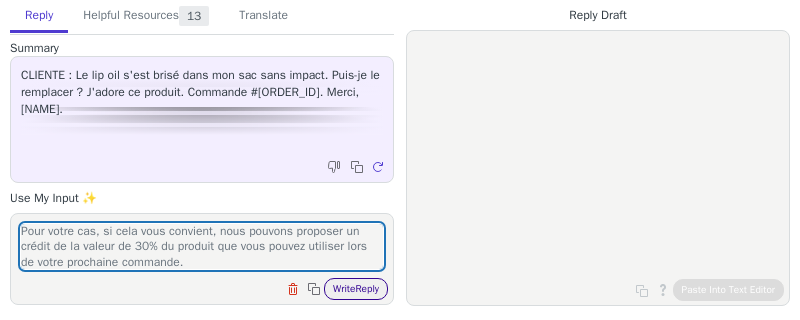 click on "Write  Reply" at bounding box center (356, 289) 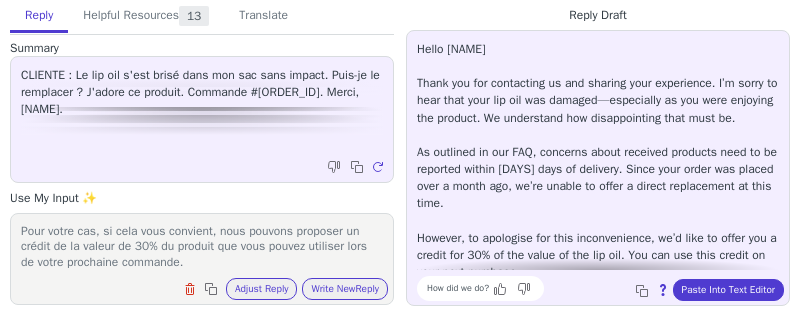scroll, scrollTop: 96, scrollLeft: 0, axis: vertical 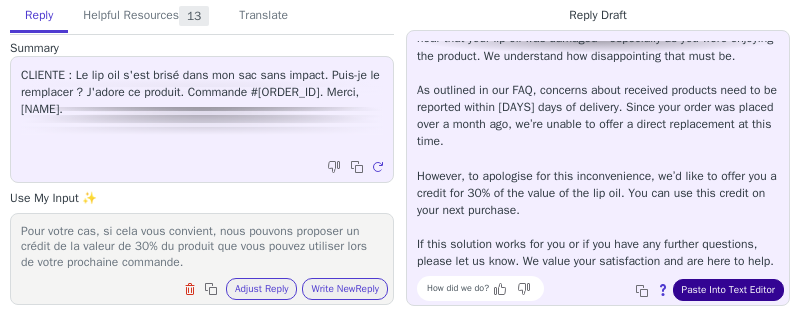 click on "Paste Into Text Editor" at bounding box center (728, 290) 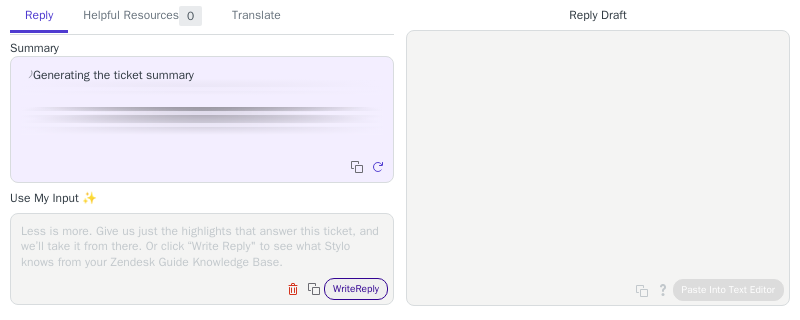 scroll, scrollTop: 0, scrollLeft: 0, axis: both 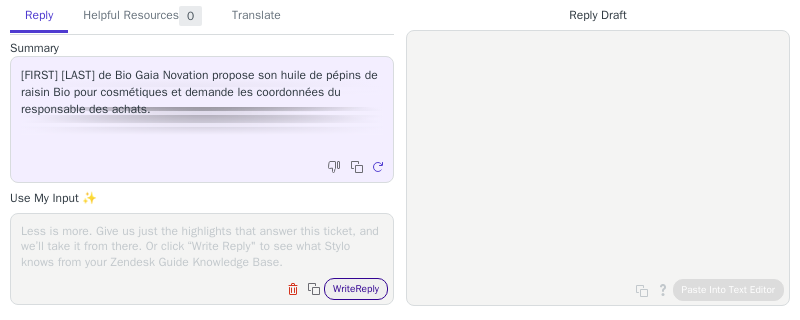 click on "Write  Reply" at bounding box center (356, 289) 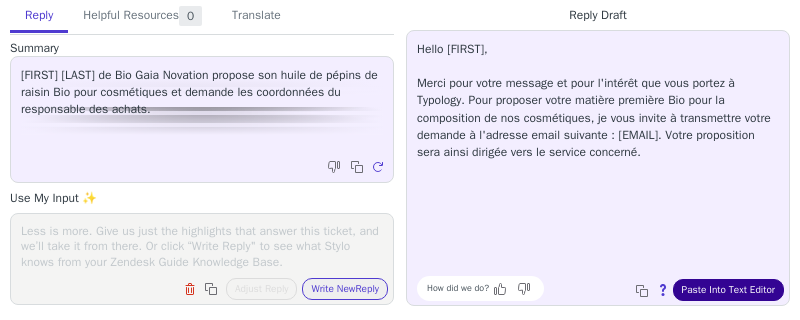 click on "Paste Into Text Editor" at bounding box center (728, 290) 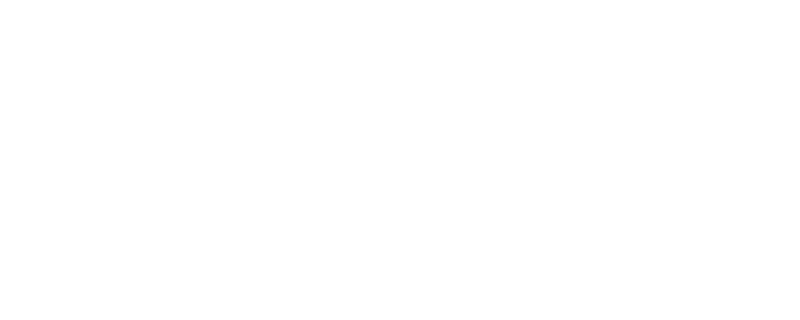 scroll, scrollTop: 0, scrollLeft: 0, axis: both 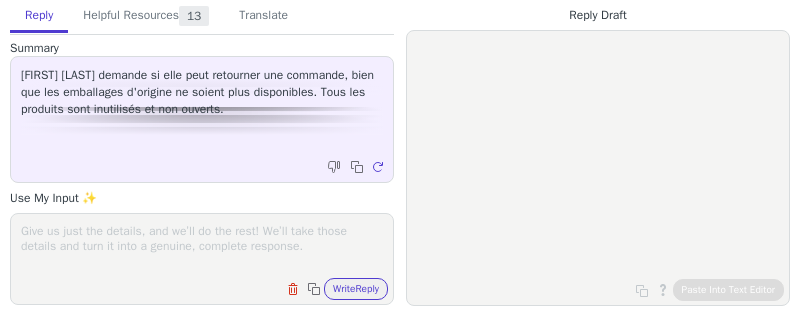 click at bounding box center [202, 246] 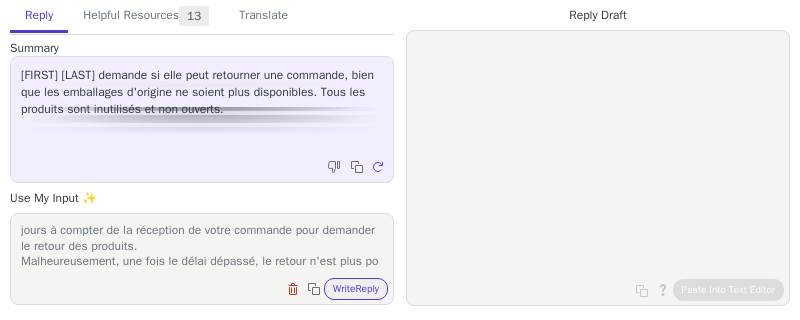 scroll, scrollTop: 31, scrollLeft: 0, axis: vertical 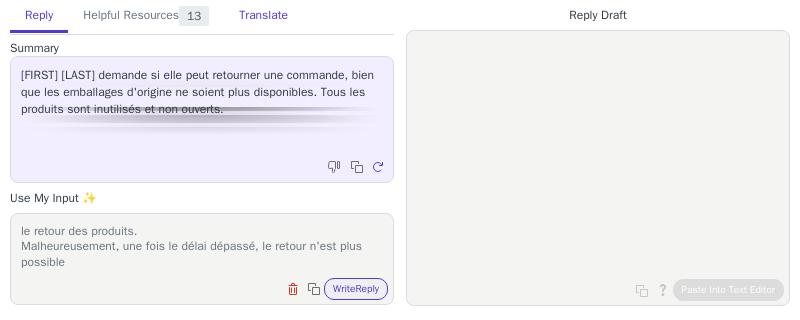 type on "Conformément à la réglementation en vigueur, vous disposez de 14 jours à compter de la réception de votre commande pour demander le retour des produits.
Malheureusement, une fois le délai dépassé, le retour n'est plus possible" 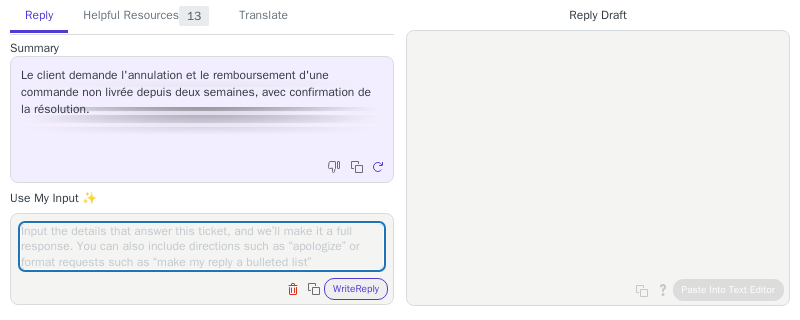 scroll, scrollTop: 0, scrollLeft: 0, axis: both 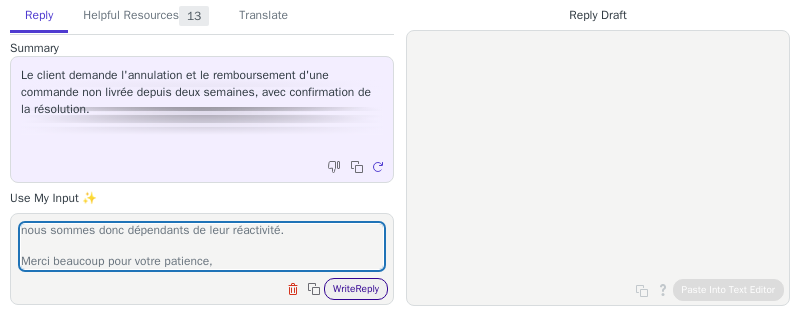 type on "Nous avons bien reçu votre message et constatons que vous avez déjà une conversation en cours avec l’un de nos collaborateurs.
Nous vous invitons donc à patienter le temps que l’agent reçoive les informations nécessaires pour vous aider.
Certaines informations nécessitant le retour d’un service externalisé, nous sommes donc dépendants de leur réactivité.
Merci beaucoup pour votre patience," 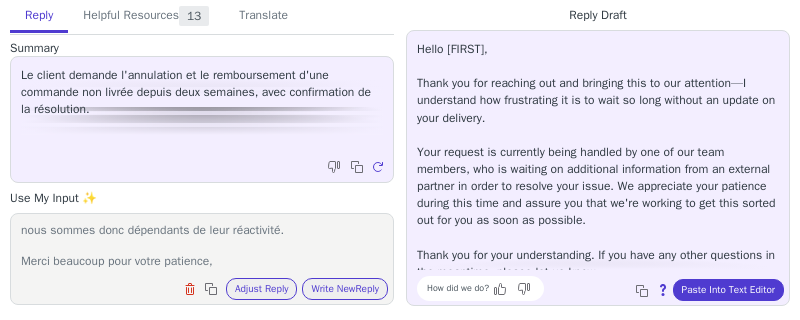 scroll, scrollTop: 11, scrollLeft: 0, axis: vertical 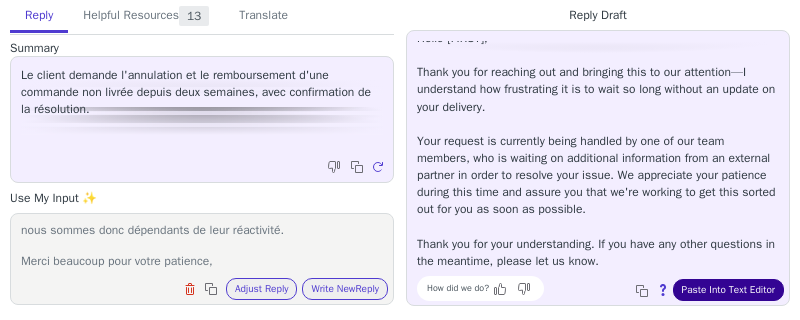 click on "Paste Into Text Editor" at bounding box center [728, 290] 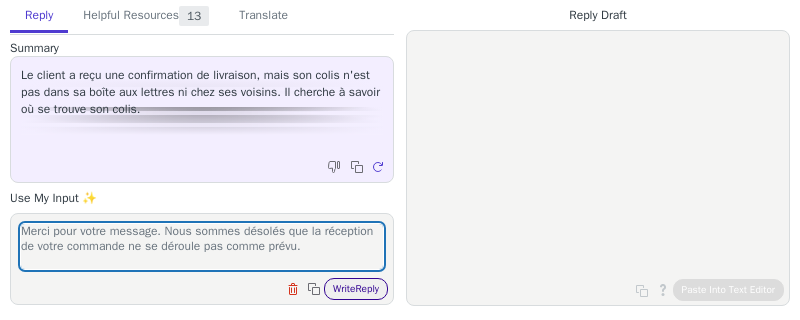 type on "Merci pour votre message. Nous sommes désolés que la réception de votre commande ne se déroule pas comme prévu.
En effet, d'après les informations transmises par le transporteur, votre colis a bien été livré. Avez-vous pensé à vérifier auprès de vos voisins ou de votre gardien? N'hésitez pas également à vous rendre dans votre bureau de poste avec votre numéro de suivi, le colis a pu y être déposé. Il est également possible que le statut de livraison ait été mis à jour légèrement à l'avance et que le colis arrive plus tard dans la journée.
Si malgré vos recherches, vous ne parvenez pas à retrouver votre colis, n'hésitez pas à revenir vers nous et nous confirmer votre adresse de livraison : nous trouverons une solution ensemble." 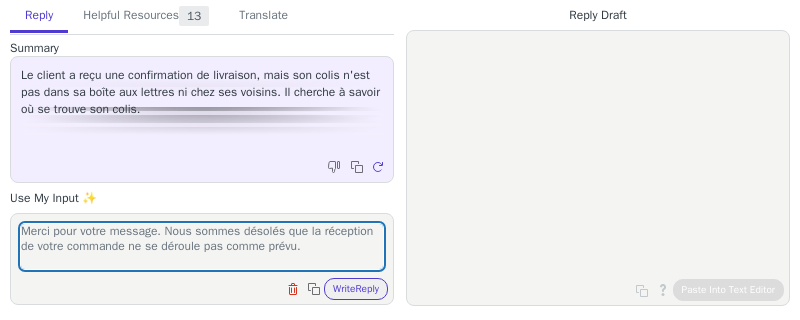 scroll, scrollTop: 0, scrollLeft: 0, axis: both 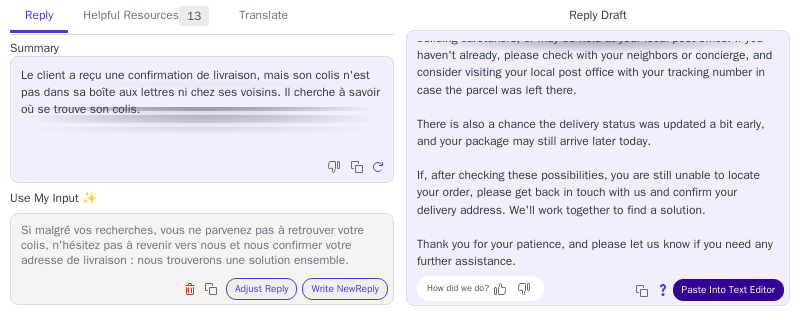 click on "Paste Into Text Editor" at bounding box center [728, 290] 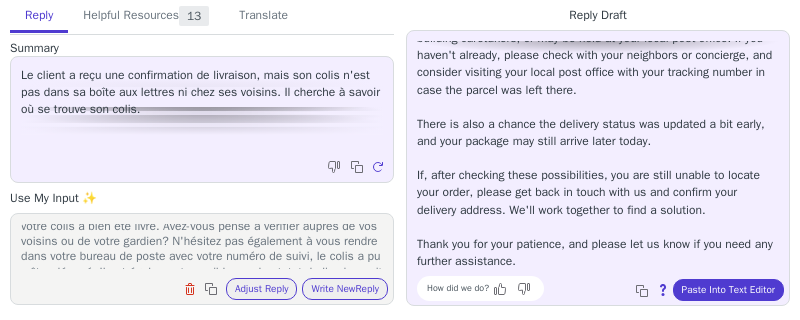 scroll, scrollTop: 71, scrollLeft: 0, axis: vertical 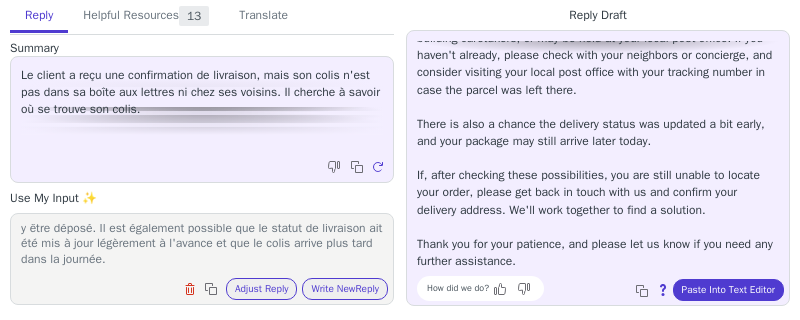 drag, startPoint x: 309, startPoint y: 235, endPoint x: 301, endPoint y: 245, distance: 12.806249 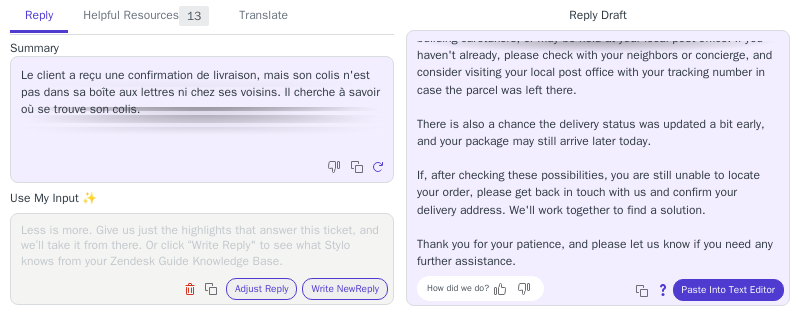 scroll, scrollTop: 0, scrollLeft: 0, axis: both 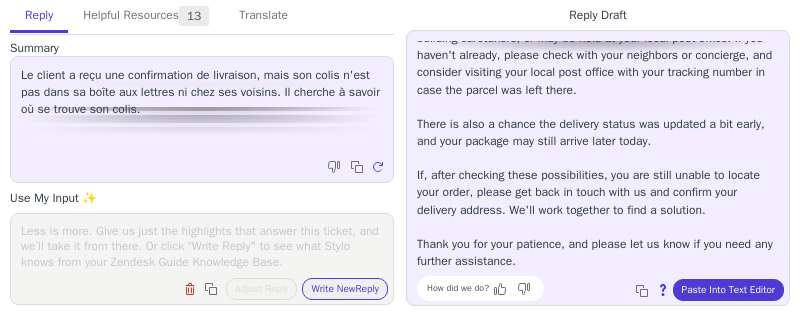 click at bounding box center [202, 246] 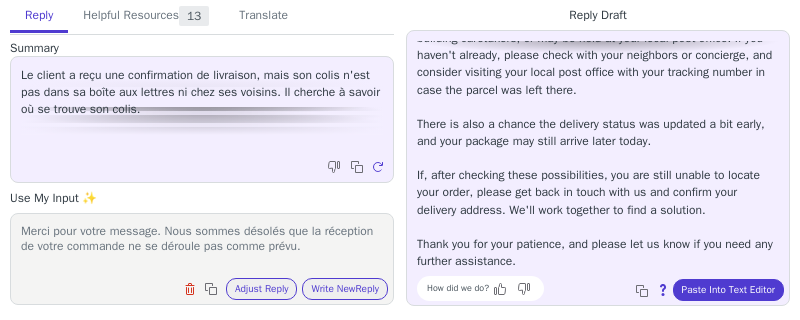 scroll, scrollTop: 231, scrollLeft: 0, axis: vertical 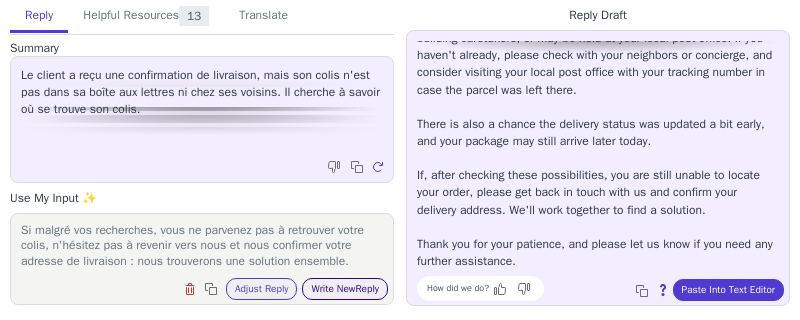 type on "Merci pour votre message. Nous sommes désolés que la réception de votre commande ne se déroule pas comme prévu.
En effet, d'après les informations transmises par le transporteur, votre colis a bien été livré.
Nous vous recommandons de vous renseigner auprès de vos voisins ou du concierge de votre immeuble, qui l'a peut-être récupéré.Il est également possible que le statut de livraison ait été mis à jour légèrement à l'avance et que le colis arrive plus tard dans la journée.
N'hésitez pas également à vous rendre dans votre bureau de poste avec votre numéro de suivi, le colis a pu y être déposé.
Si malgré vos recherches, vous ne parvenez pas à retrouver votre colis, n'hésitez pas à revenir vers nous et nous confirmer votre adresse de livraison : nous trouverons une solution ensemble." 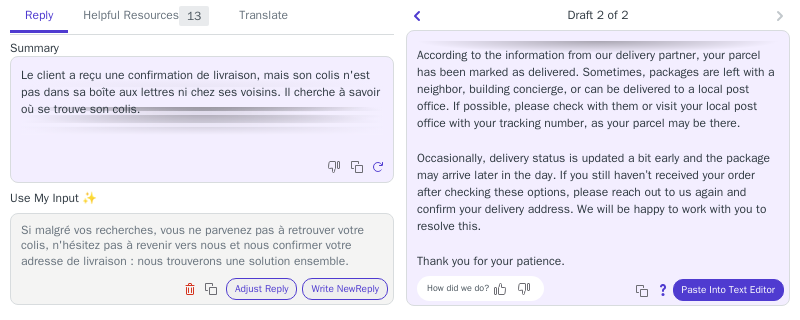 scroll, scrollTop: 131, scrollLeft: 0, axis: vertical 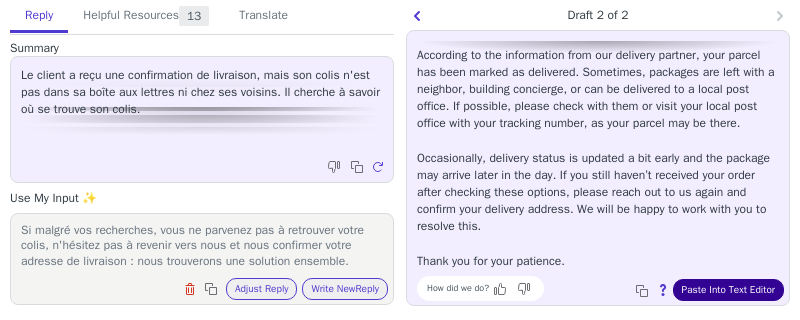 click on "Paste Into Text Editor" at bounding box center [728, 290] 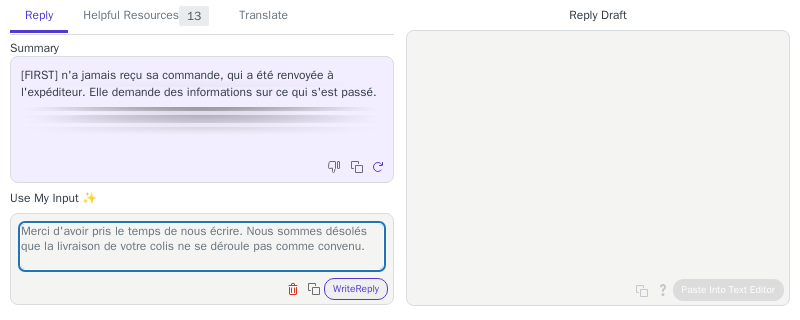 scroll, scrollTop: 0, scrollLeft: 0, axis: both 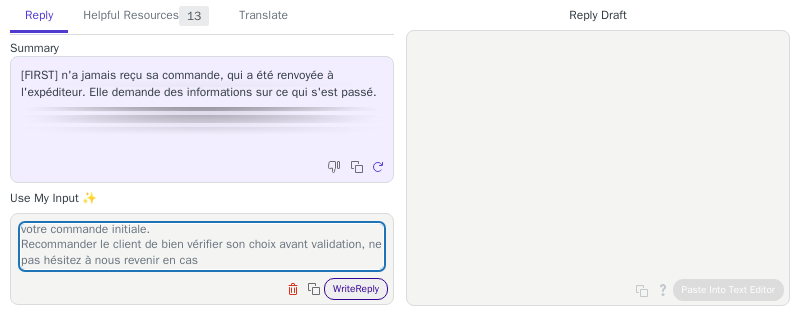 click on "Write  Reply" at bounding box center (356, 289) 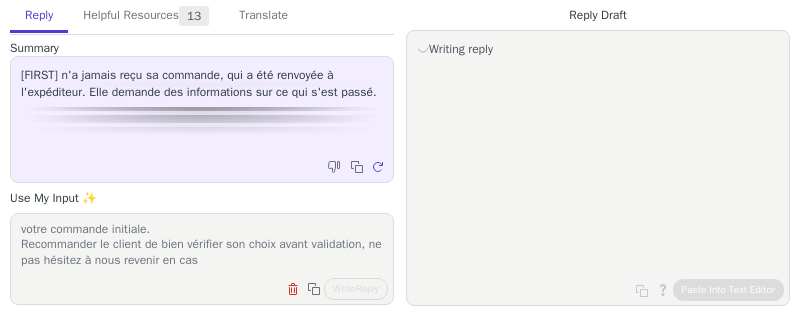 click on "Merci d'avoir pris le temps de nous écrire. Nous sommes désolés que la livraison de votre colis ne se déroule pas comme convenu.
Recommander le client de signaler cette anomalie et obtenir une solution en quelques secondes via notre centre d'assistance en cliquant ici. Une fois sur notre plateforme, il vous suffira de cliquer sur "soumettre une demande" pour accéder à notre assistance en ligne. Vous aurez alors le choix entre demander un nouvel envoi et vérifier votre adresse, ou bien un remboursement du montant de votre commande initiale.
Recommander le client de bien vérifier son choix avant validation, ne pas hésitez à nous revenir en cas
Si vous avez des questions supplémentaires, n'hésitez pas à nous solliciter !" at bounding box center [202, 246] 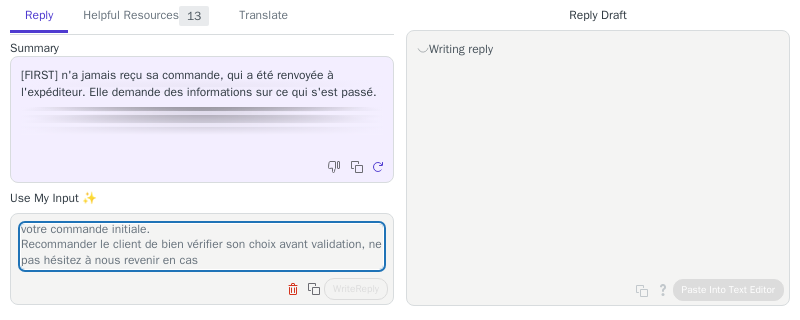 click on "Merci d'avoir pris le temps de nous écrire. Nous sommes désolés que la livraison de votre colis ne se déroule pas comme convenu.
Recommander le client de signaler cette anomalie et obtenir une solution en quelques secondes via notre centre d'assistance en cliquant ici. Une fois sur notre plateforme, il vous suffira de cliquer sur "soumettre une demande" pour accéder à notre assistance en ligne. Vous aurez alors le choix entre demander un nouvel envoi et vérifier votre adresse, ou bien un remboursement du montant de votre commande initiale.
Si vous avez des questions supplémentaires, n'hésitez pas à nous solliciter !  Clear field Copy to clipboard Write  Reply" at bounding box center (202, 259) 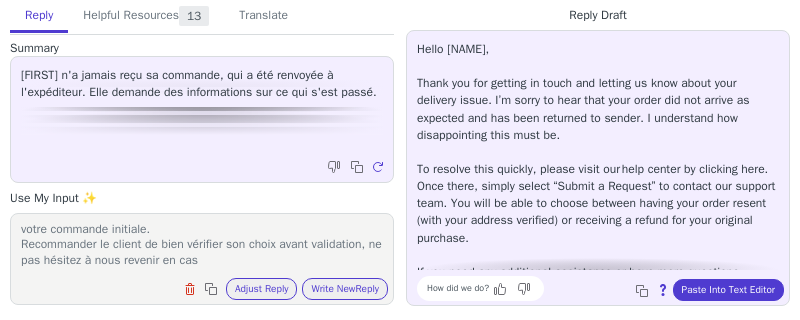click on "Merci d'avoir pris le temps de nous écrire. Nous sommes désolés que la livraison de votre colis ne se déroule pas comme convenu.
Recommander le client de signaler cette anomalie et obtenir une solution en quelques secondes via notre centre d'assistance en cliquant ici. Une fois sur notre plateforme, il vous suffira de cliquer sur "soumettre une demande" pour accéder à notre assistance en ligne. Vous aurez alors le choix entre demander un nouvel envoi et vérifier votre adresse, ou bien un remboursement du montant de votre commande initiale.
Recommander le client de bien vérifier son choix avant validation, ne pas hésitez à nous revenir en cas
Si vous avez des questions supplémentaires, n'hésitez pas à nous solliciter !" at bounding box center (202, 246) 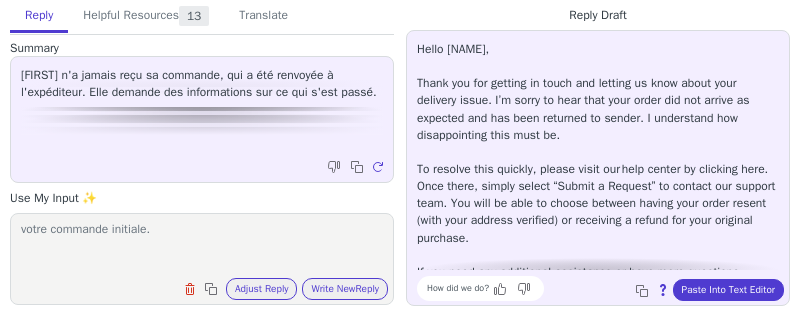 scroll, scrollTop: 169, scrollLeft: 0, axis: vertical 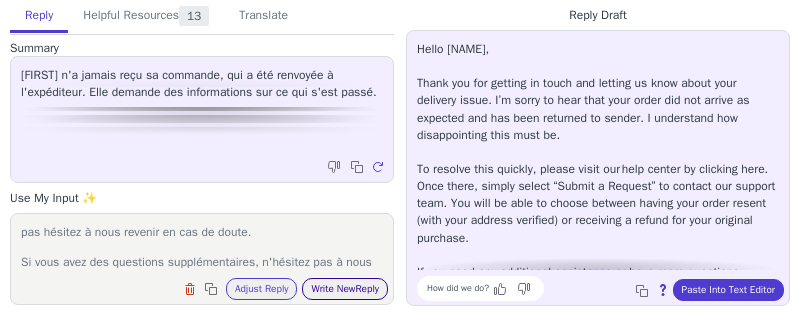 type on "Merci d'avoir pris le temps de nous écrire. Nous sommes désolés que la livraison de votre colis ne se déroule pas comme convenu.
Recommander le client de signaler cette anomalie et obtenir une solution en quelques secondes via notre centre d'assistance en cliquant ici. Une fois sur notre plateforme, il vous suffira de cliquer sur "soumettre une demande" pour accéder à notre assistance en ligne. Vous aurez alors le choix entre demander un nouvel envoi et vérifier votre adresse, ou bien un remboursement du montant de votre commande initiale.
Recommander le client de bien vérifier son choix avant validation, ne pas hésitez à nous revenir en cas de doute.
Si vous avez des questions supplémentaires, n'hésitez pas à nous solliciter !" 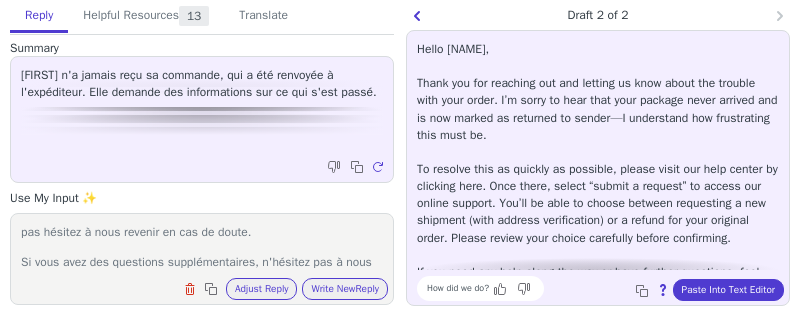 scroll, scrollTop: 45, scrollLeft: 0, axis: vertical 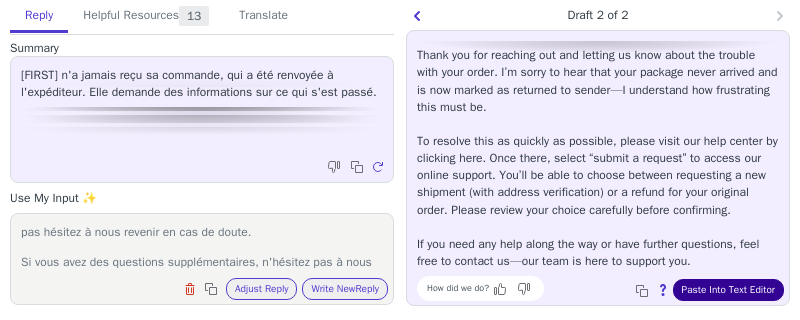 click on "Paste Into Text Editor" at bounding box center (728, 290) 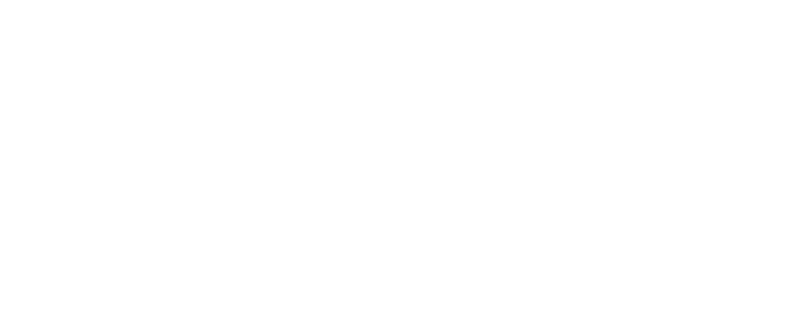 scroll, scrollTop: 0, scrollLeft: 0, axis: both 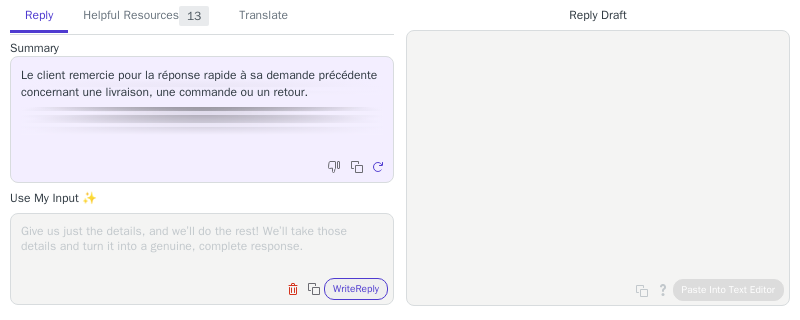 click at bounding box center (202, 246) 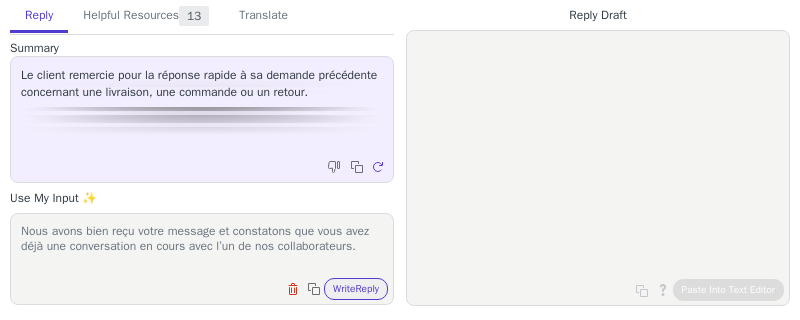scroll, scrollTop: 77, scrollLeft: 0, axis: vertical 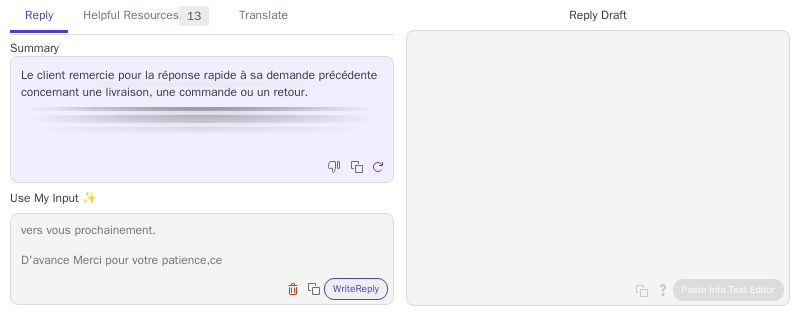 drag, startPoint x: 226, startPoint y: 265, endPoint x: 239, endPoint y: 265, distance: 13 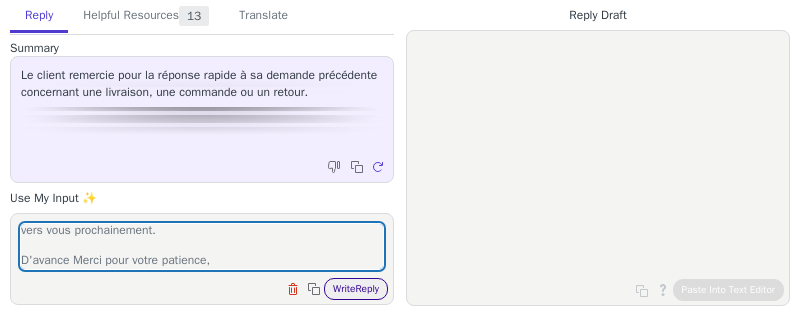 click on "Write  Reply" at bounding box center (356, 289) 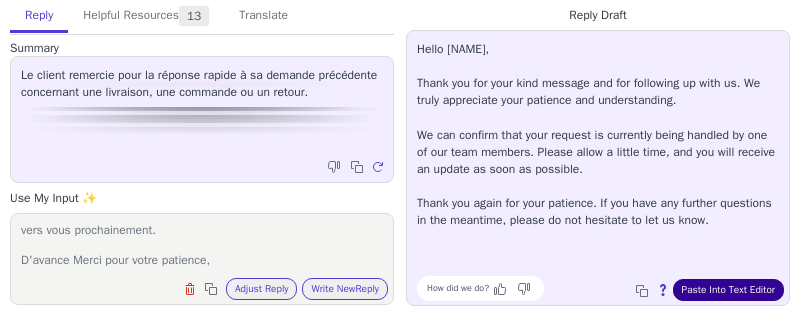 click on "Paste Into Text Editor" at bounding box center [728, 290] 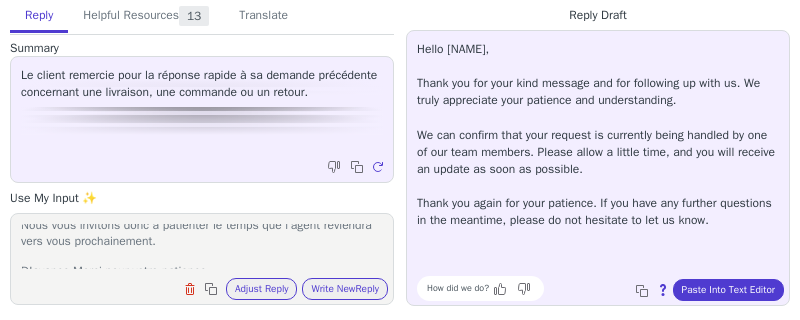 scroll, scrollTop: 53, scrollLeft: 0, axis: vertical 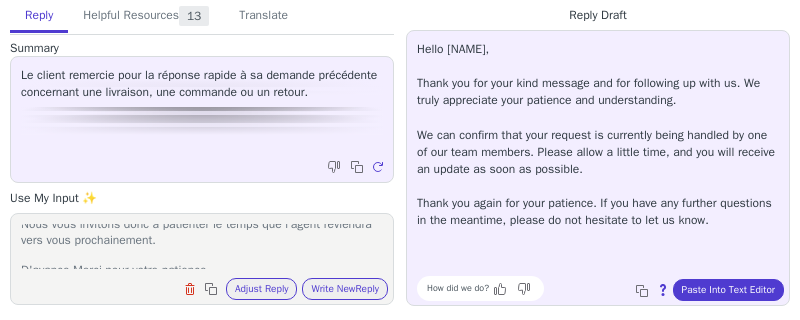 click on "Nous avons bien reçu votre message et constatons que vous avez déjà une conversation en cours avec l’un de nos collaborateurs.
Nous vous invitons donc à patienter le temps que l’agent reviendra vers vous prochainement.
D'avance Merci pour votre patience," at bounding box center (202, 246) 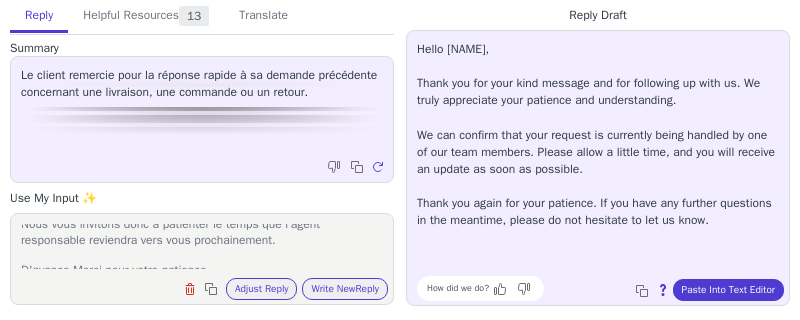 type on "Nous avons bien reçu votre message et constatons que vous avez déjà une conversation en cours avec l’un de nos collaborateurs.
Nous vous invitons donc à patienter le temps que l’agent responsable reviendra vers vous prochainement.
D'avance Merci pour votre patience," 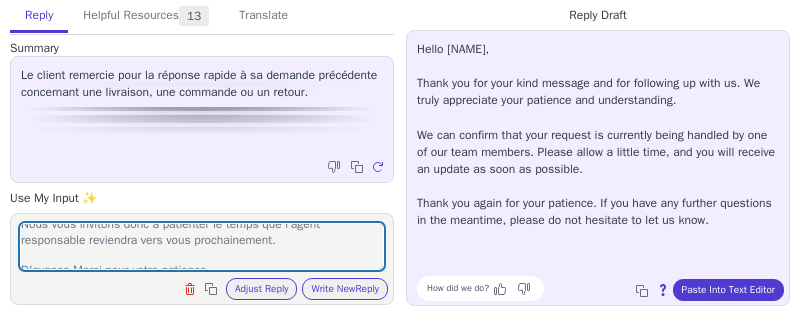 click on "Nous avons bien reçu votre message et constatons que vous avez déjà une conversation en cours avec l’un de nos collaborateurs.
Nous vous invitons donc à patienter le temps que l’agent responsable reviendra vers vous prochainement.
D'avance Merci pour votre patience, Clear field Copy to clipboard Adjust Reply Use input to adjust reply draft Write New  Reply" at bounding box center (202, 259) 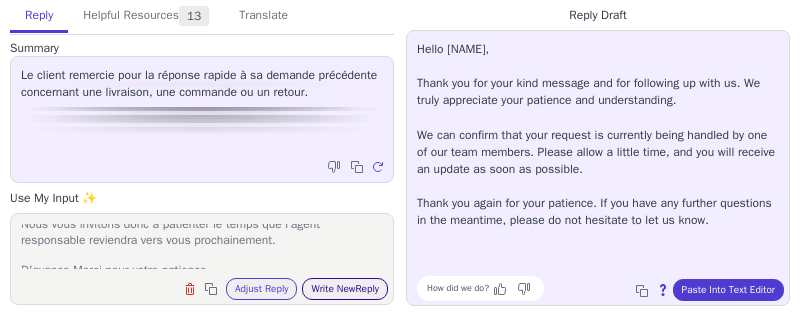 click on "Write New  Reply" at bounding box center [345, 289] 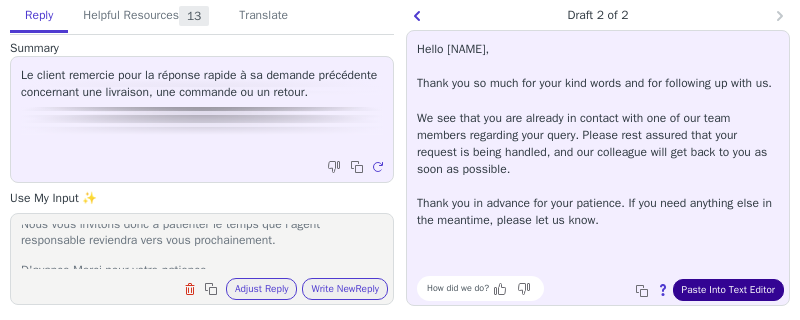 click on "Paste Into Text Editor" at bounding box center (728, 290) 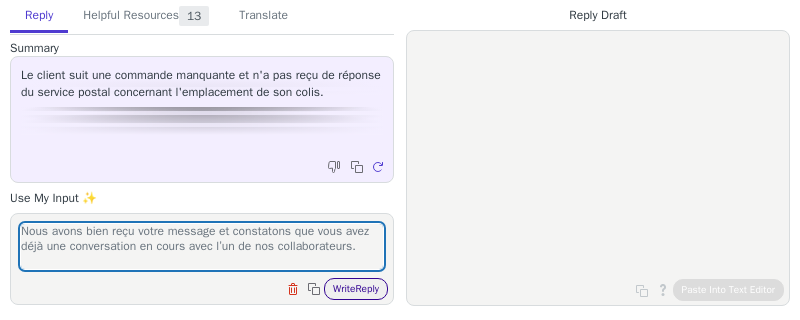 scroll, scrollTop: 0, scrollLeft: 0, axis: both 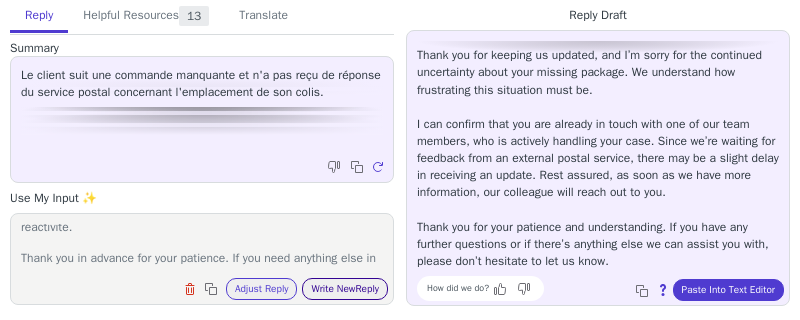 click on "Write New  Reply" at bounding box center [345, 289] 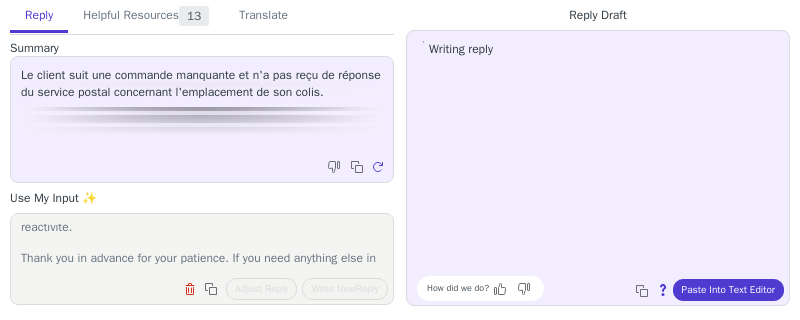 scroll, scrollTop: 0, scrollLeft: 0, axis: both 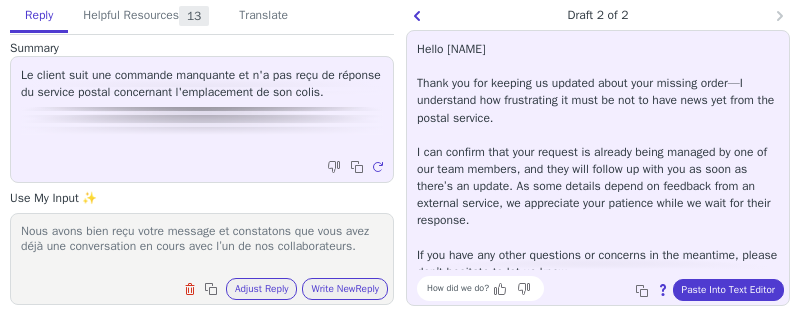 click on "Nous avons bien reçu votre message et constatons que vous avez déjà une conversation en cours avec l’un de nos collaborateurs.
We see that you are already in contact with one of our team members regarding your query. Please rest assured that your request is being handled, and our colleague will get back to you as soon as possible. Certaines informations nécessitant le retour d’un service externalisé, nous sommes donc dépendants de leur réactivité.
Thank you in advance for your patience. If you need anything else in the meantime, please let us know.
See you soon," at bounding box center (202, 246) 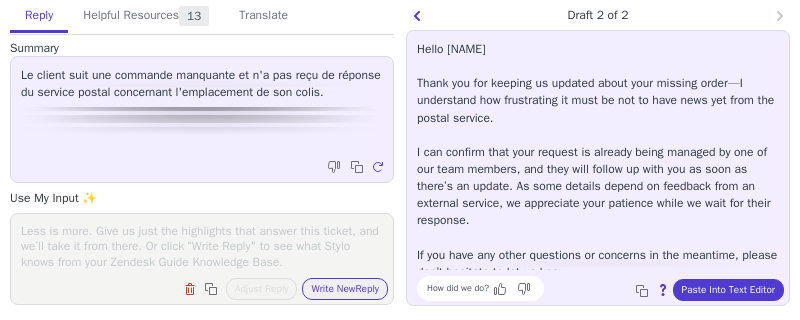 click at bounding box center (202, 246) 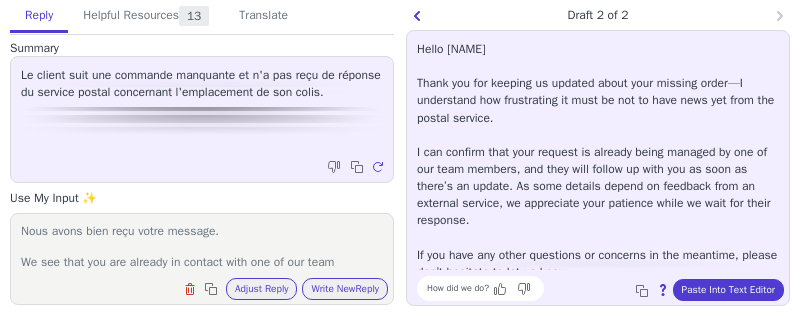 scroll, scrollTop: 155, scrollLeft: 0, axis: vertical 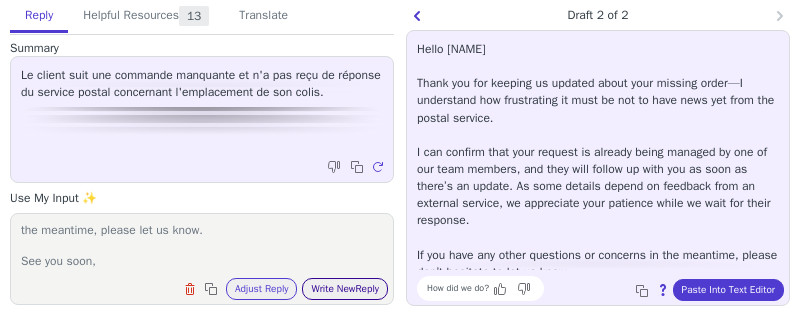 type on "Nous avons bien reçu votre message.
We see that you are already in contact with one of our team members regarding your query. Please rest assured that your request is being handled, and our colleague will get back to you as soon as possible. Certaines informations nécessitant le retour d’un service externalisé, nous sommes donc dépendants de leur réactivité.
Thank you in advance for your patience. If you need anything else in the meantime, please let us know.
See you soon," 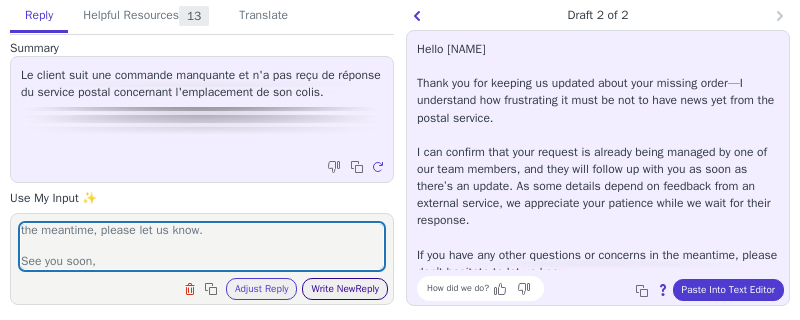 click on "Write New  Reply" at bounding box center (345, 289) 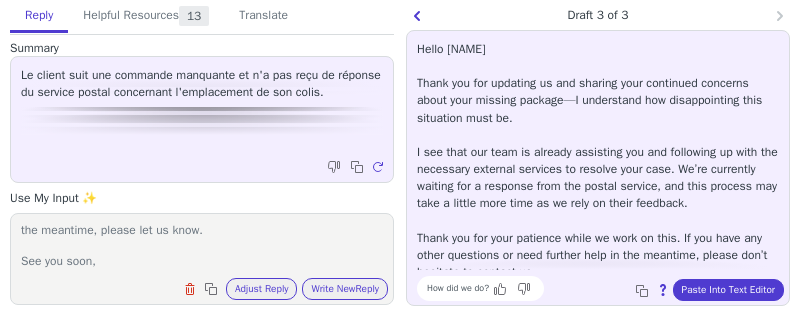 scroll, scrollTop: 28, scrollLeft: 0, axis: vertical 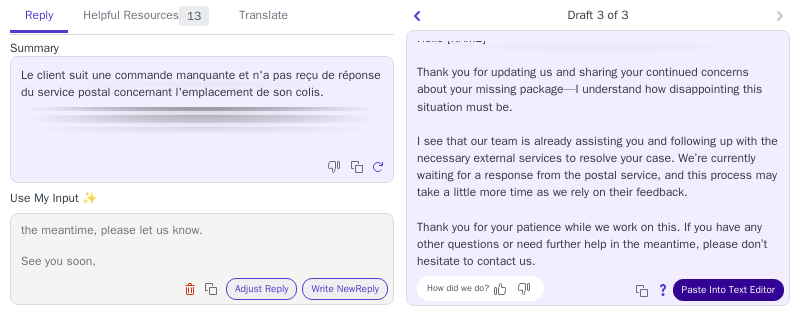 click on "Paste Into Text Editor" at bounding box center [728, 290] 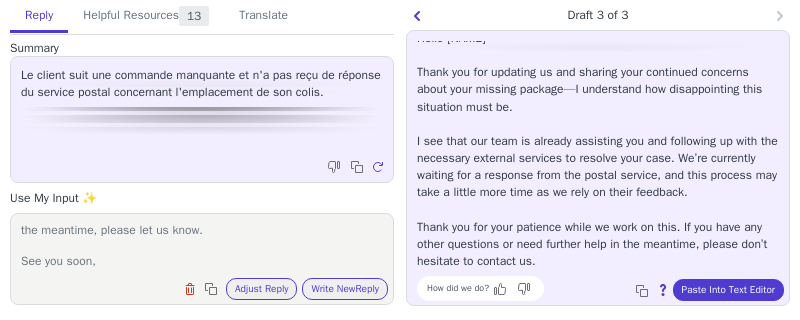 click on "Nous avons bien reçu votre message.
We see that you are already in contact with one of our team members regarding your query. Please rest assured that your request is being handled, and our colleague will get back to you as soon as possible. Certaines informations nécessitant le retour d’un service externalisé, nous sommes donc dépendants de leur réactivité.
Thank you in advance for your patience. If you need anything else in the meantime, please let us know.
See you soon," at bounding box center (202, 246) 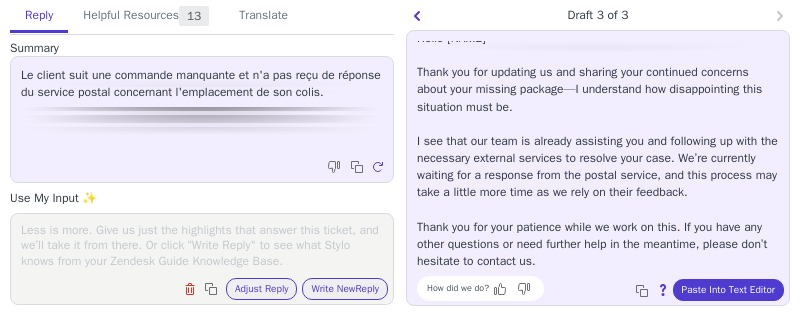 paste on "Nous avons bien reçu votre message.
Nous constatons que vous êtes déjà en contact avec l'un de nos collaborateurs concernant votre demande. Soyez assuré que votre demande est en cours de traitement et que notre collaborateur vous répondra dans les meilleurs délais. Certaines informations nécessitant le retour d'un service externalisé, nous sommes donc dépendants de leur réactivité.
Nous vous remercions par avance de votre patience. Si vous avez besoin d'autre chose d'ici là, n'hésitez pas à nous contacter.
À bientôt !" 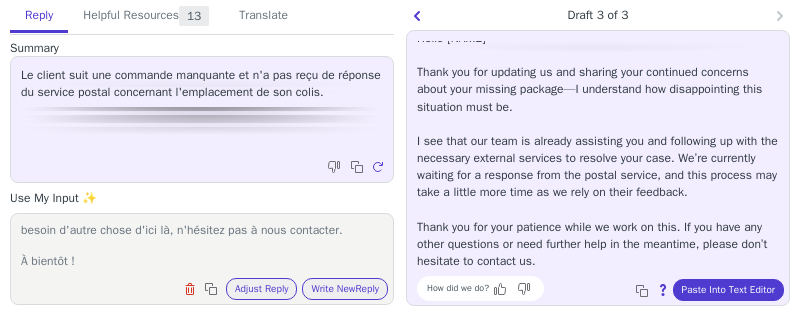 scroll, scrollTop: 170, scrollLeft: 0, axis: vertical 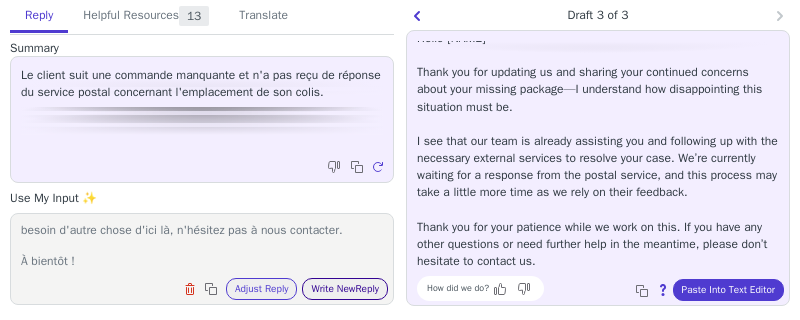 type on "Nous avons bien reçu votre message.
Nous constatons que vous êtes déjà en contact avec l'un de nos collaborateurs concernant votre demande. Soyez assuré que votre demande est en cours de traitement et que notre collaborateur vous répondra dans les meilleurs délais. Certaines informations nécessitant le retour d'un service externalisé, nous sommes donc dépendants de leur réactivité.
Nous vous remercions par avance de votre patience. Si vous avez besoin d'autre chose d'ici là, n'hésitez pas à nous contacter.
À bientôt !" 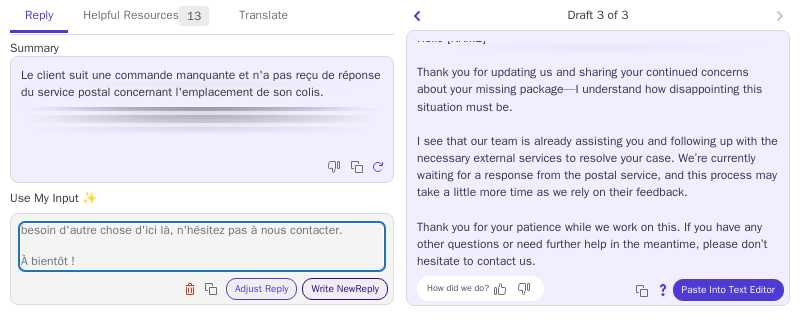 click on "Write New  Reply" at bounding box center (345, 289) 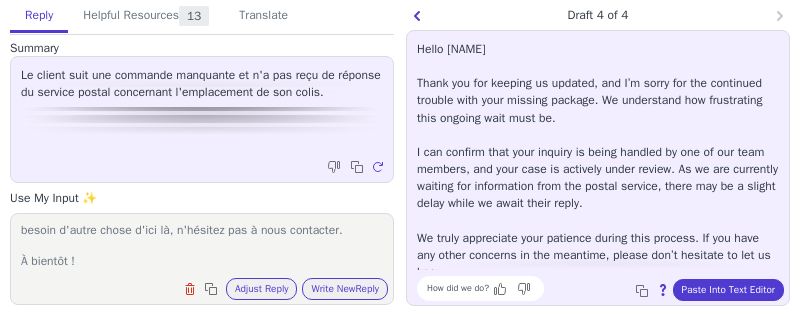 scroll, scrollTop: 11, scrollLeft: 0, axis: vertical 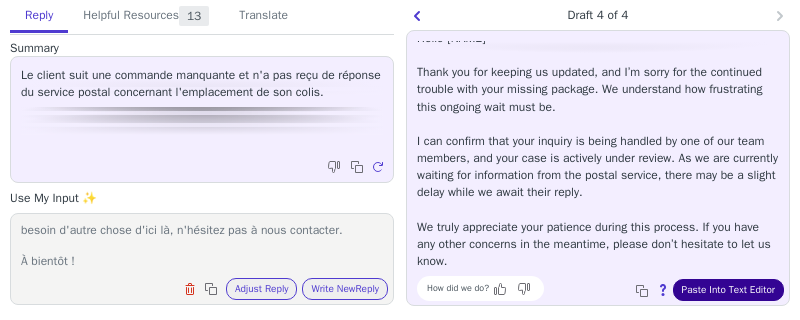 click on "Paste Into Text Editor" at bounding box center [728, 290] 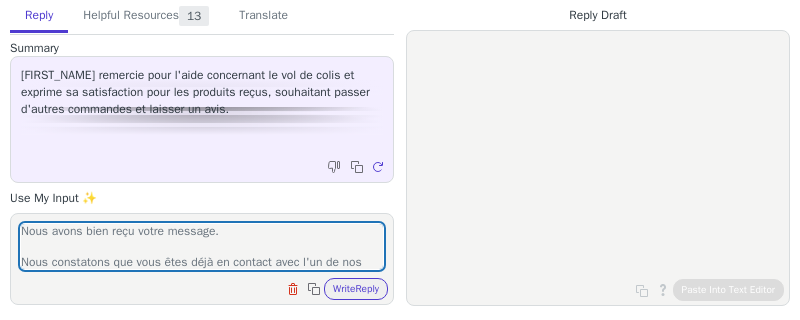 scroll, scrollTop: 0, scrollLeft: 0, axis: both 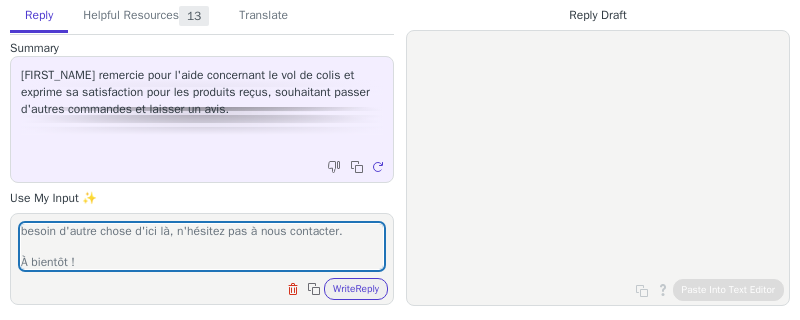 drag, startPoint x: 328, startPoint y: 234, endPoint x: 313, endPoint y: 260, distance: 30.016663 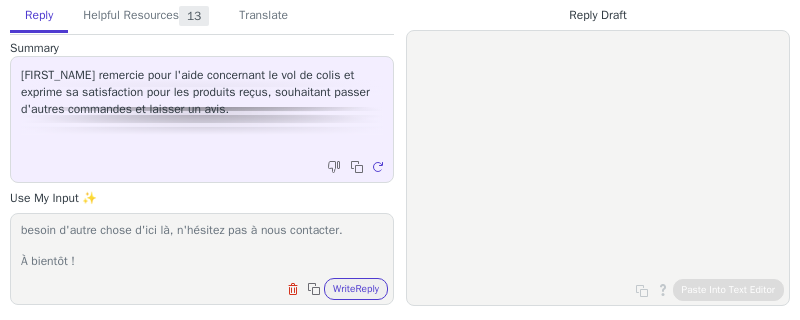 click on "Nous avons bien reçu votre message.
Nous constatons que vous êtes déjà en contact avec l'un de nos collaborateurs concernant votre demande. Soyez assuré que votre demande est en cours de traitement et que notre collaborateur vous répondra dans les meilleurs délais. Certaines informations nécessitant le retour d'un service externalisé, nous sommes donc dépendants de leur réactivité.
Nous vous remercions par avance de votre patience. Si vous avez besoin d'autre chose d'ici là, n'hésitez pas à nous contacter.
À bientôt !" at bounding box center (202, 246) 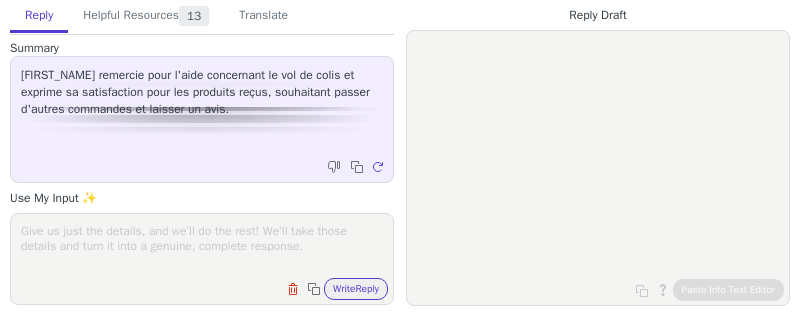 scroll, scrollTop: 0, scrollLeft: 0, axis: both 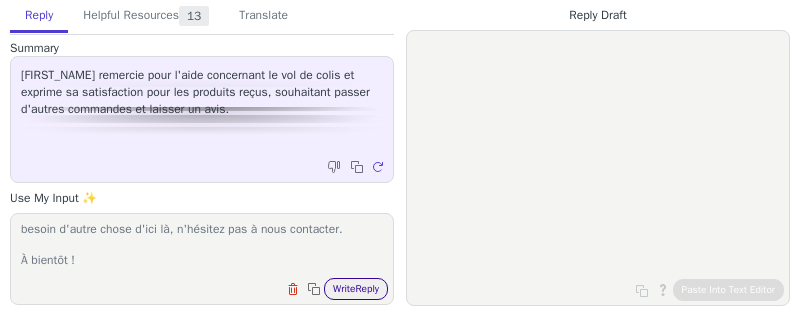 type on "Nous avons bien reçu votre message.
Nous constatons que vous êtes déjà en contact avec l'un de nos collaborateurs concernant votre demande. Soyez assuré que votre demande est en cours de traitement et que notre collaborateur vous répondra dans les meilleurs délais.
Nous vous remercions par avance de votre patience. Si vous avez besoin d'autre chose d'ici là, n'hésitez pas à nous contacter.
À bientôt !" 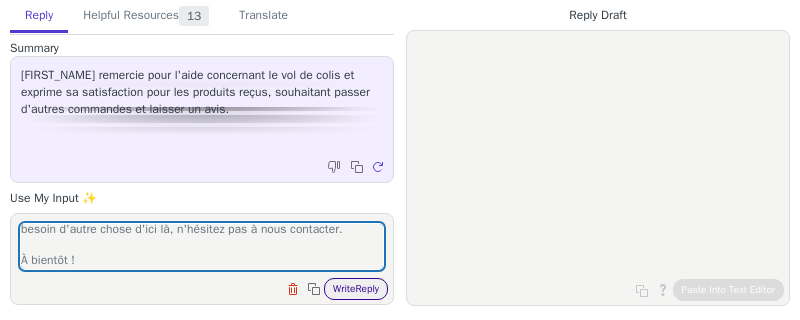 click on "Write  Reply" at bounding box center [356, 289] 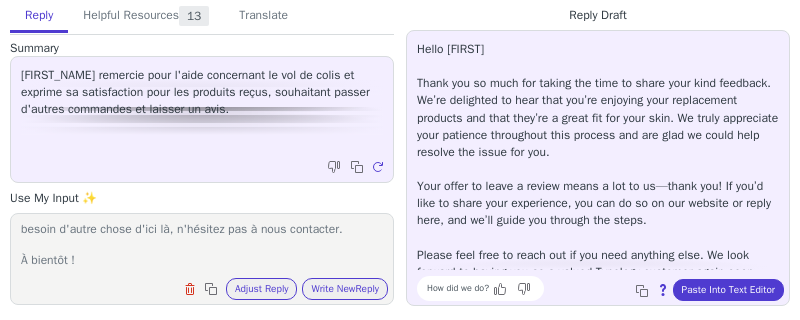 scroll, scrollTop: 28, scrollLeft: 0, axis: vertical 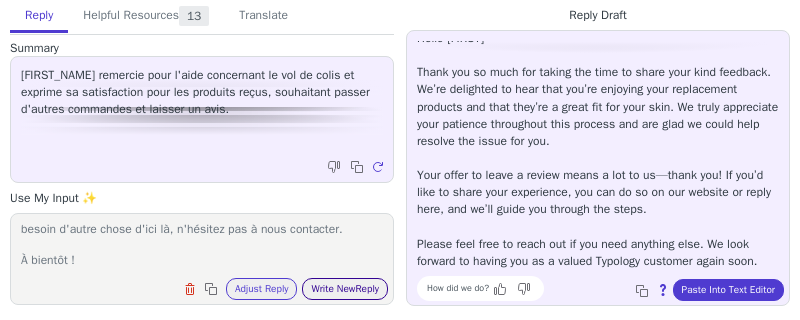 click on "Write New  Reply" at bounding box center (345, 289) 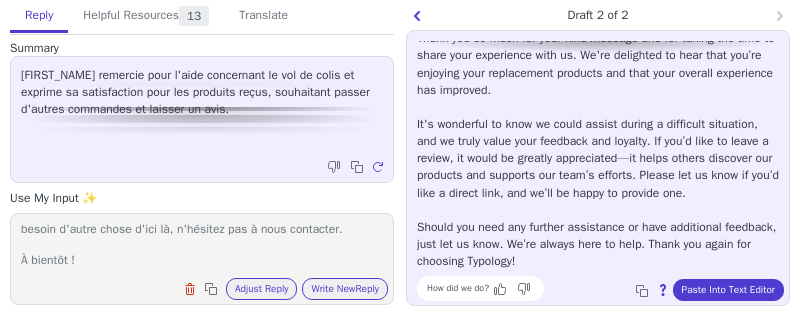 scroll, scrollTop: 62, scrollLeft: 0, axis: vertical 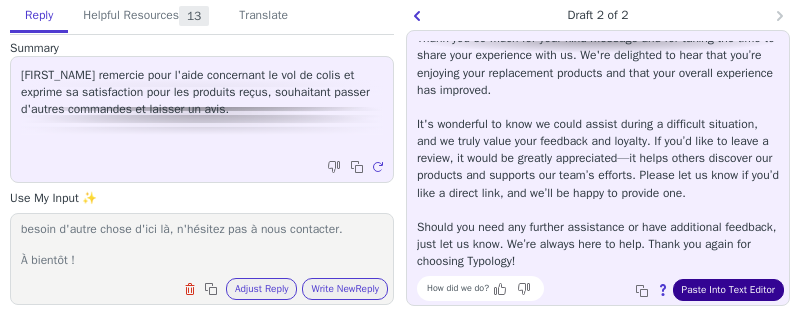 click on "Paste Into Text Editor" at bounding box center (728, 290) 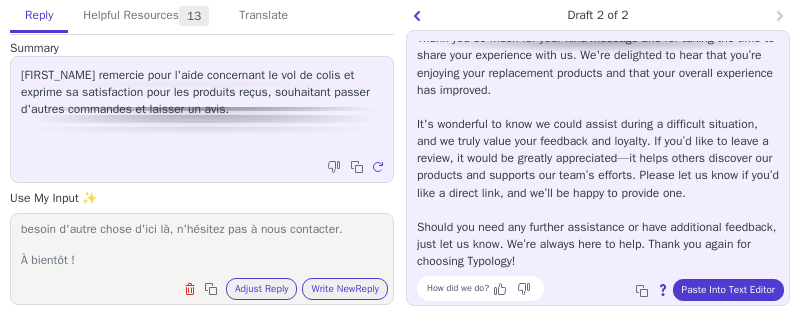 click on "Nous avons bien reçu votre message.
Nous constatons que vous êtes déjà en contact avec l'un de nos collaborateurs concernant votre demande. Soyez assuré que votre demande est en cours de traitement et que notre collaborateur vous répondra dans les meilleurs délais.
Nous vous remercions par avance de votre patience. Si vous avez besoin d'autre chose d'ici là, n'hésitez pas à nous contacter.
À bientôt !" at bounding box center [202, 246] 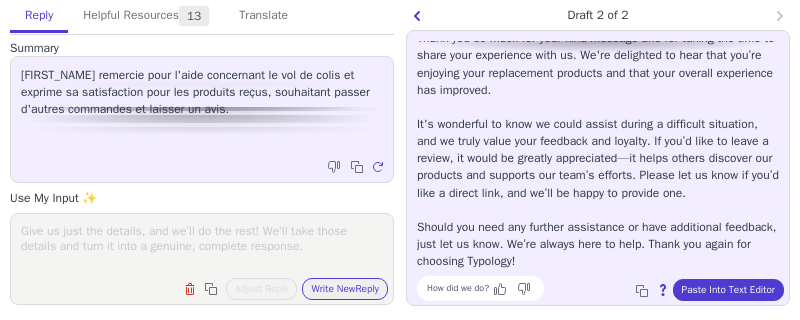 scroll, scrollTop: 0, scrollLeft: 0, axis: both 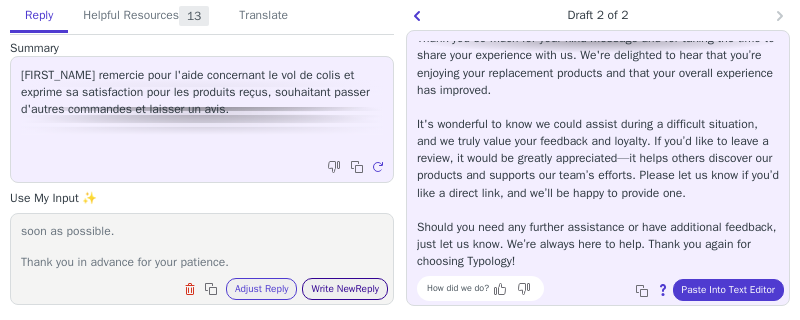 type on "Hello Madison,
Thank you so much for your kind message and for taking the time to share your experience with us.
We note that you are already in contact with one of our team members regarding your request. Please rest assured that your request is being processed, and our team member will respond as soon as possible.
Thank you in advance for your patience." 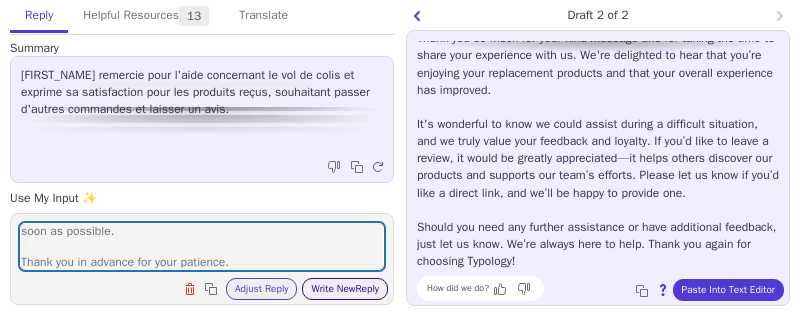 click on "Write New  Reply" at bounding box center (345, 289) 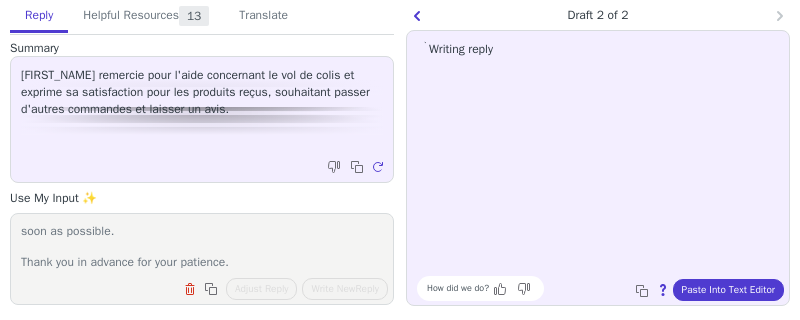 scroll, scrollTop: 0, scrollLeft: 0, axis: both 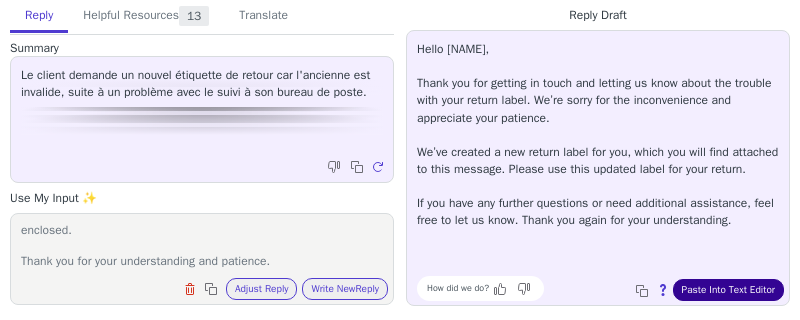click on "Paste Into Text Editor" at bounding box center (728, 290) 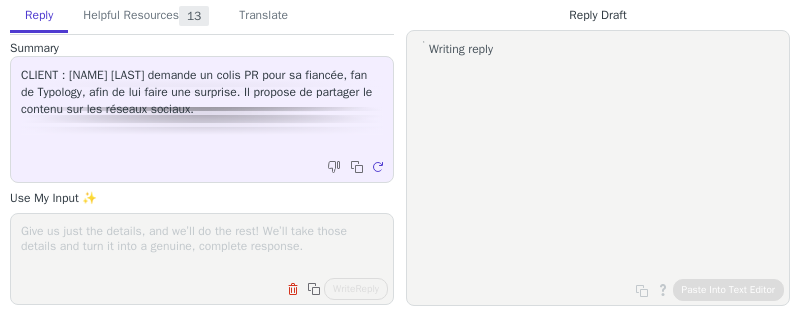scroll, scrollTop: 0, scrollLeft: 0, axis: both 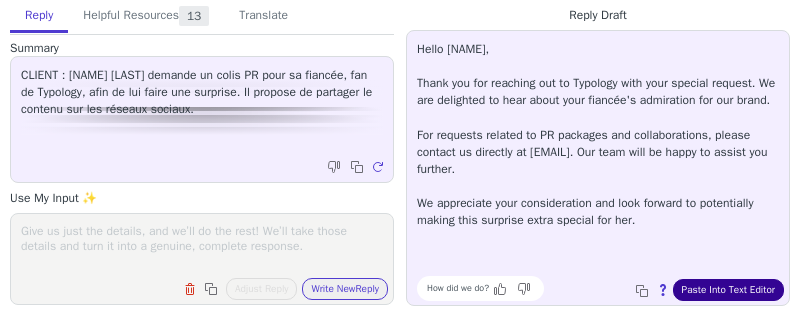 click on "Paste Into Text Editor" at bounding box center (728, 290) 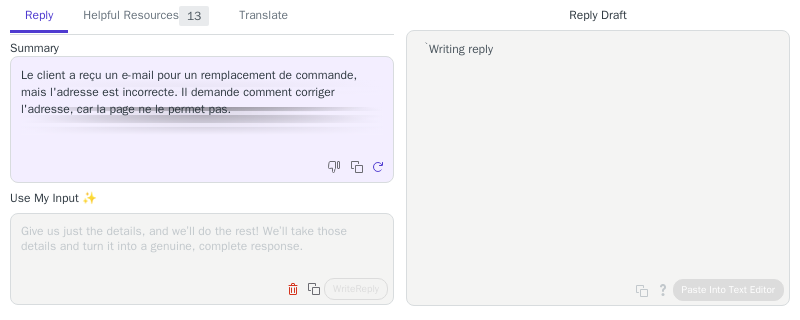 scroll, scrollTop: 0, scrollLeft: 0, axis: both 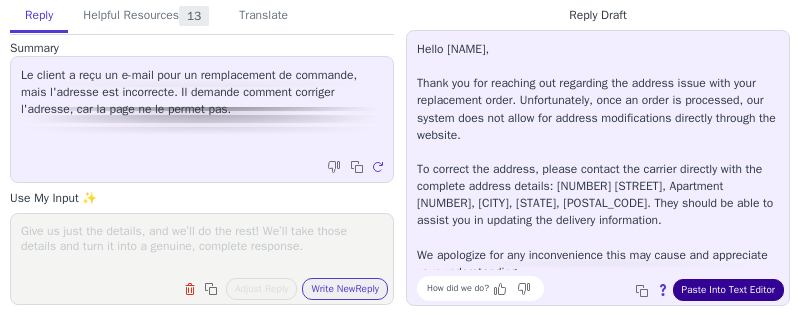click on "Paste Into Text Editor" at bounding box center [728, 290] 